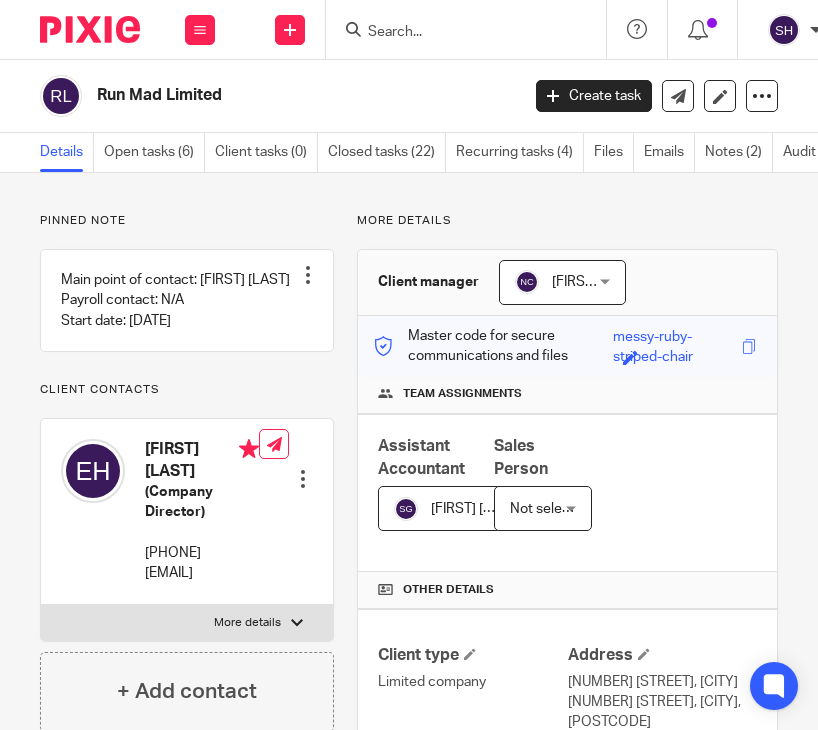 scroll, scrollTop: 0, scrollLeft: 0, axis: both 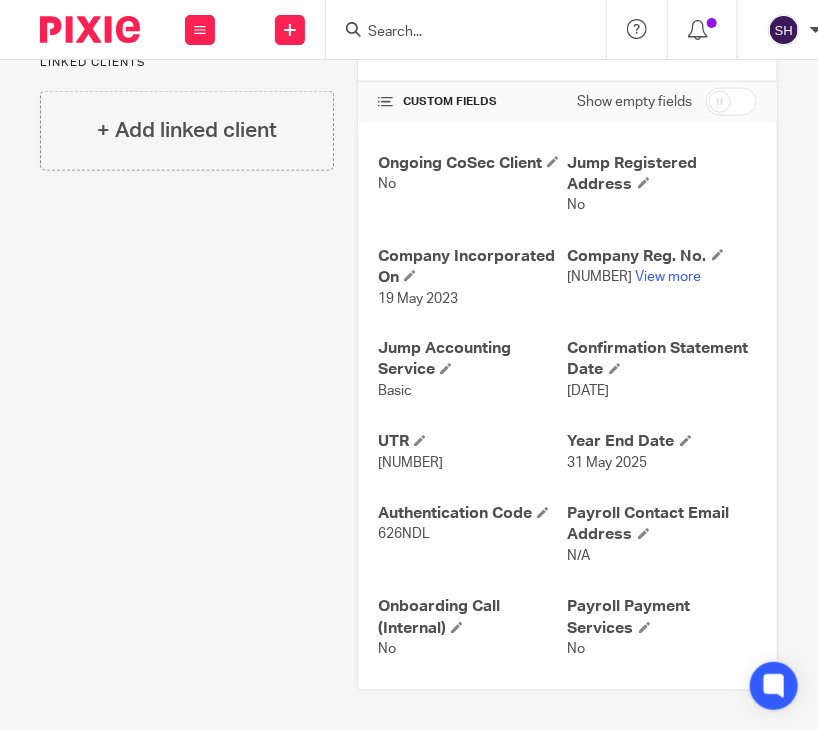 click on "14882202" at bounding box center [600, 277] 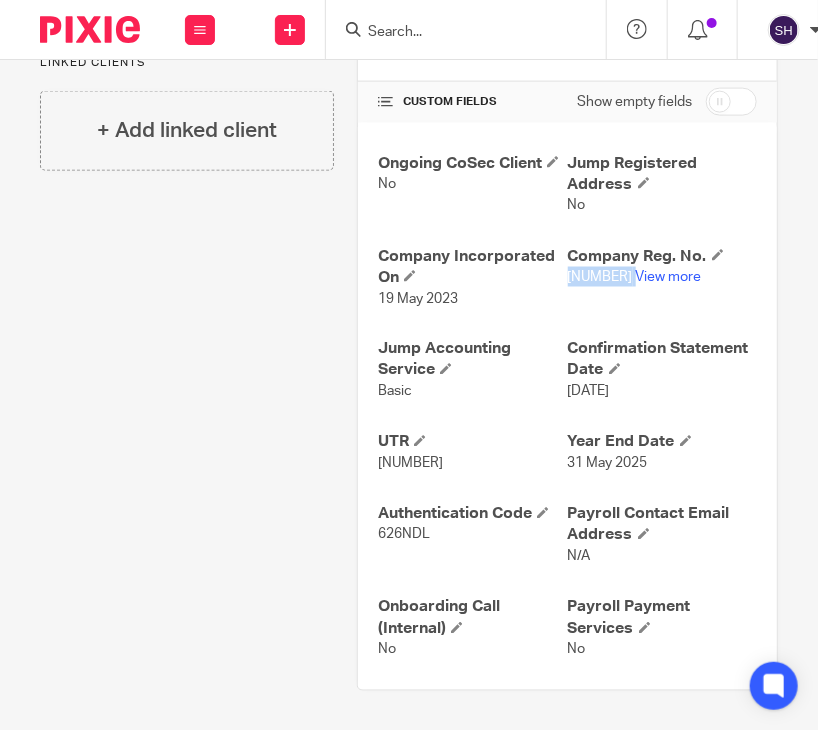 click on "14882202" at bounding box center [600, 277] 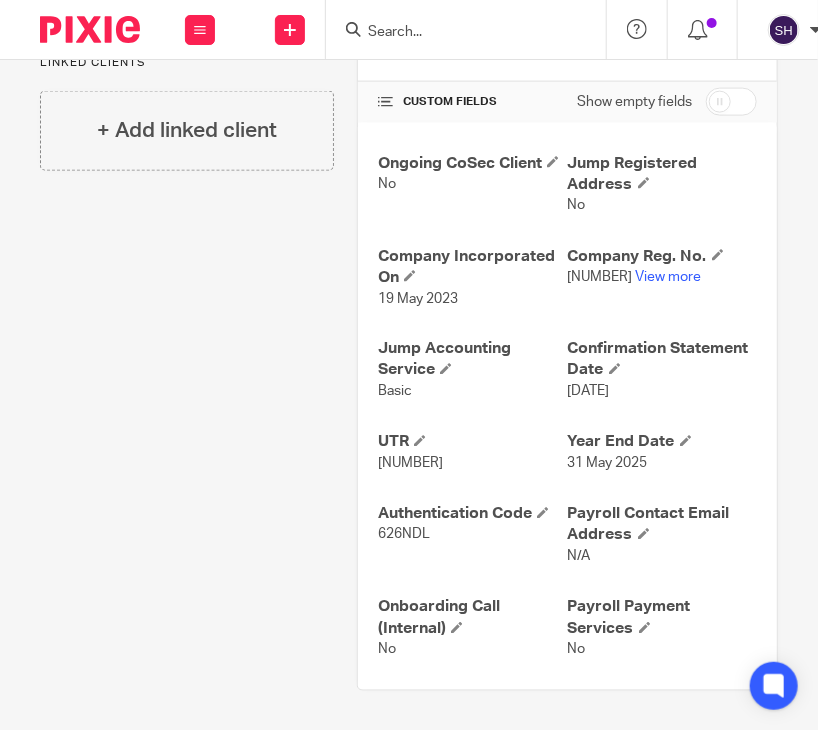 click on "2584522007" at bounding box center (410, 464) 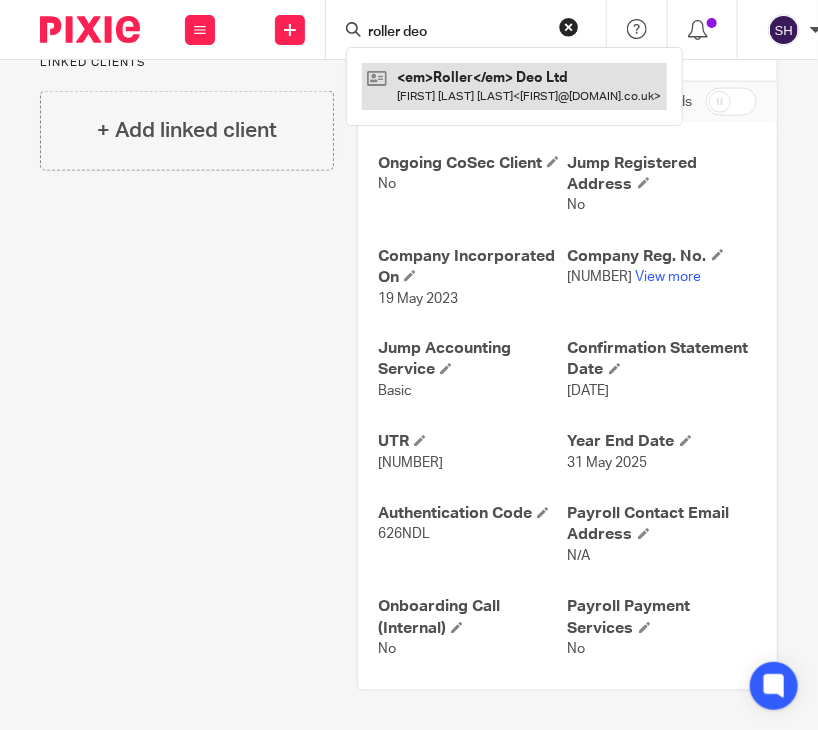 type on "roller deo" 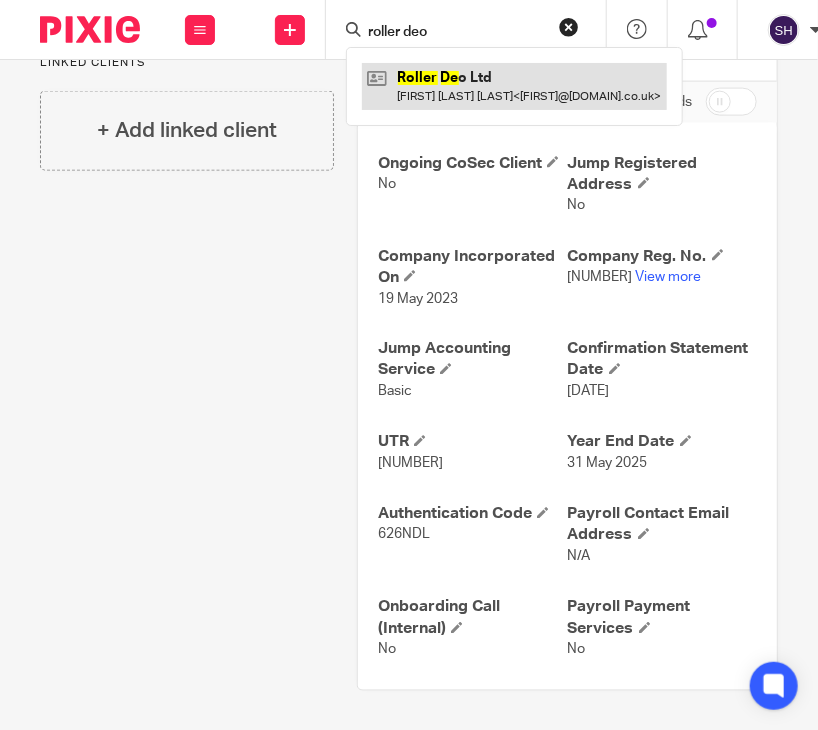 click at bounding box center [514, 86] 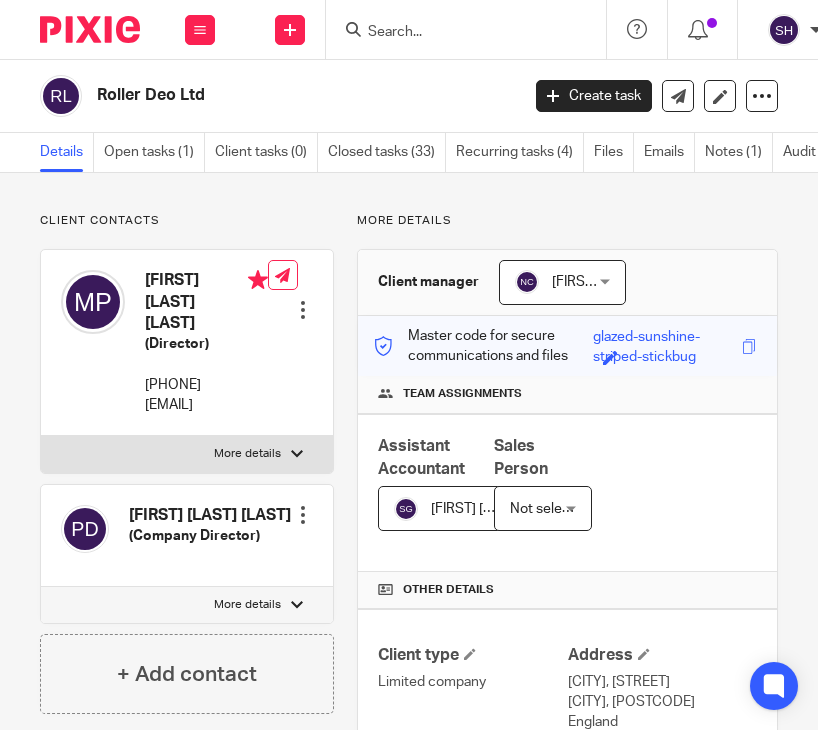 scroll, scrollTop: 0, scrollLeft: 0, axis: both 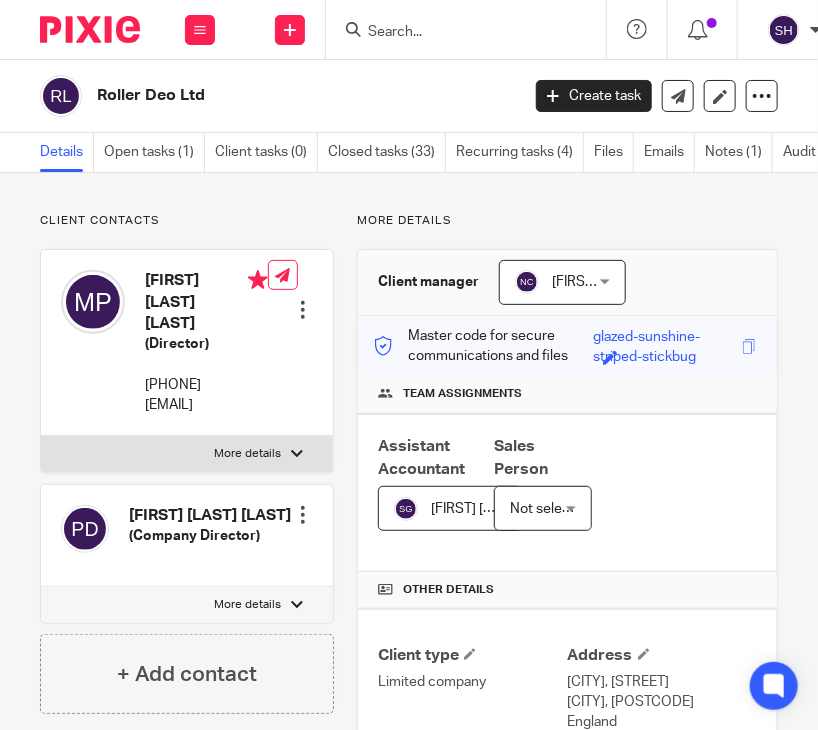 click on "Roller Deo Ltd" at bounding box center [260, 95] 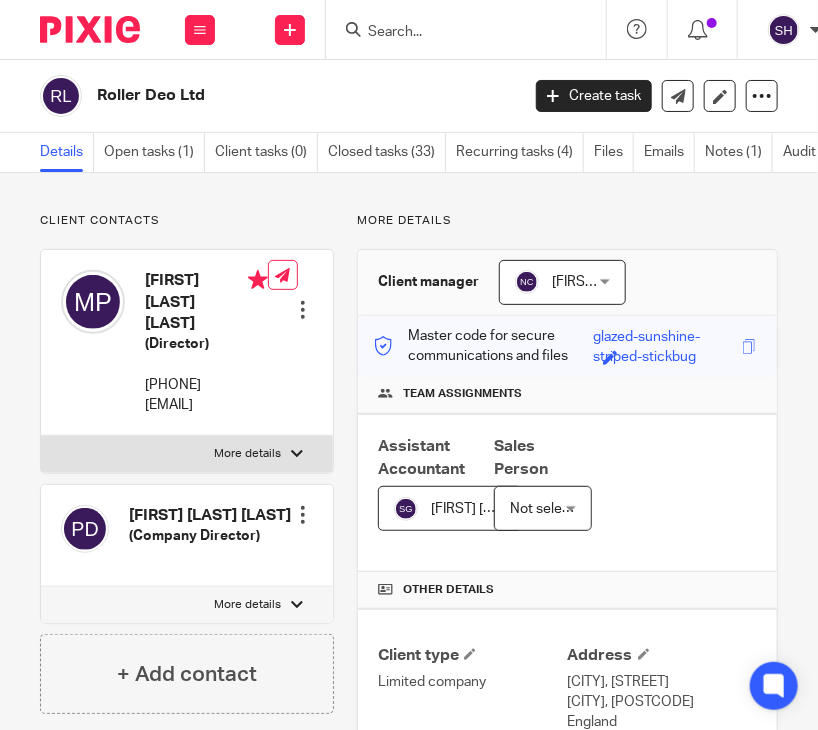 click on "[FIRST] [LAST] [LAST]" at bounding box center [206, 302] 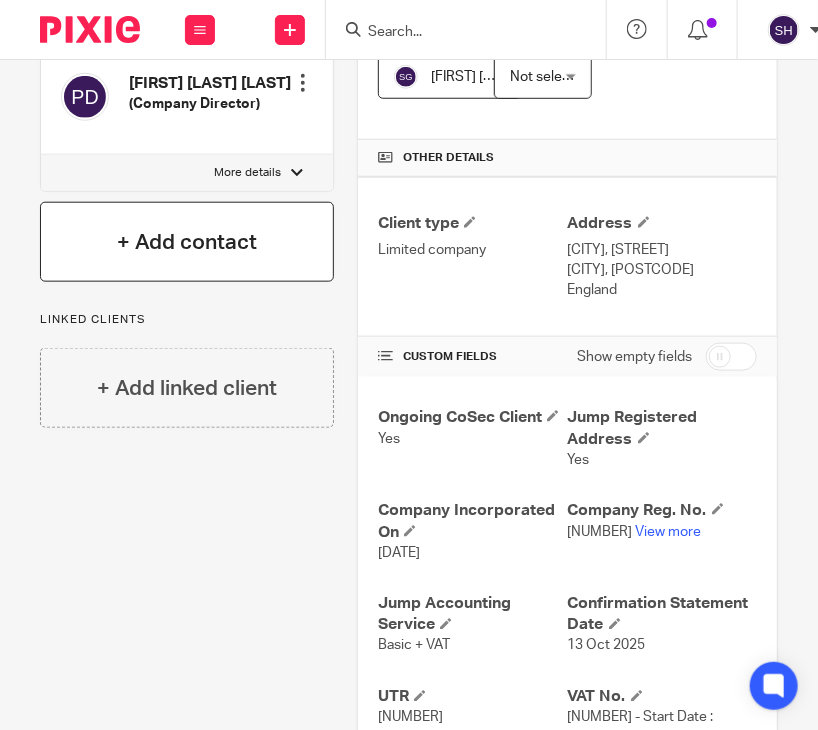 scroll, scrollTop: 0, scrollLeft: 0, axis: both 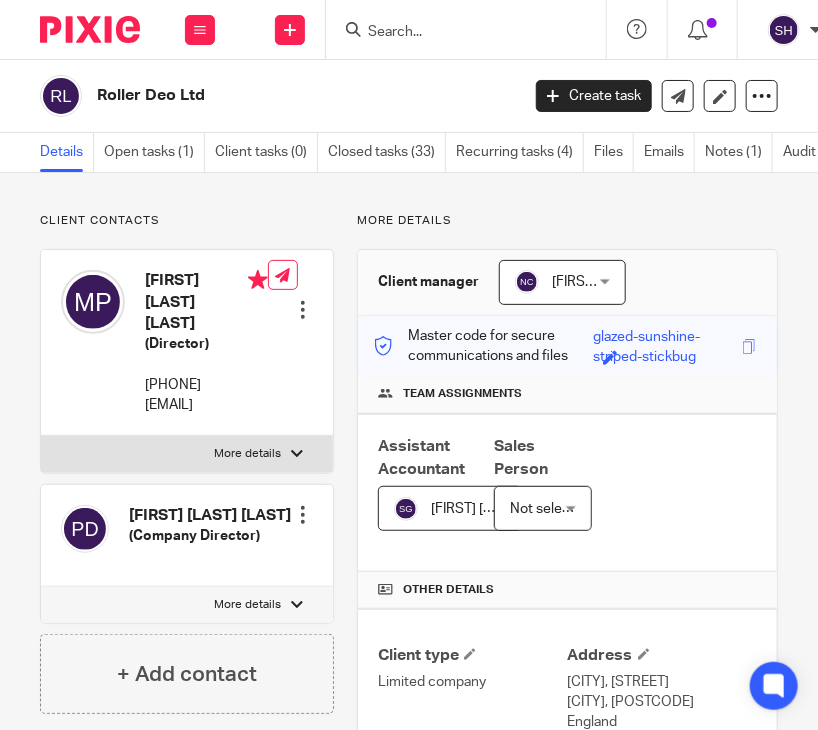 click on "[PHONE]" at bounding box center (206, 385) 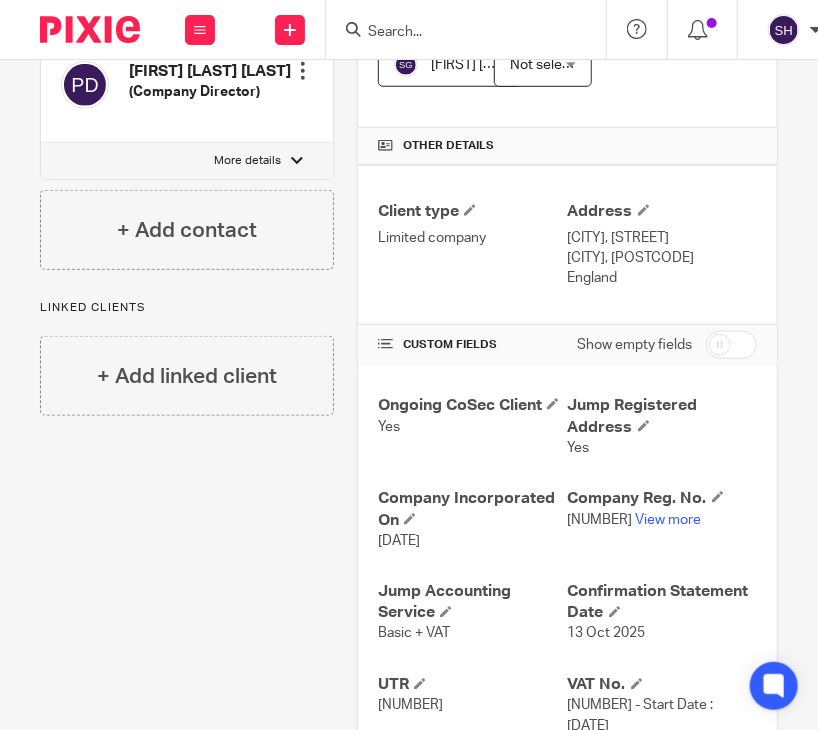 scroll, scrollTop: 515, scrollLeft: 0, axis: vertical 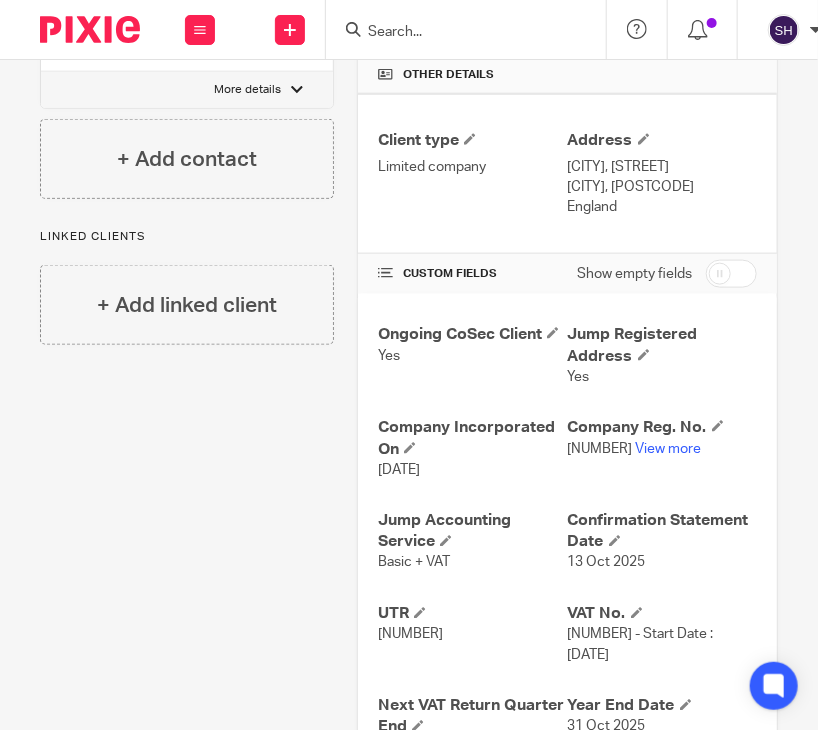 click on "[NUMBER]" at bounding box center [600, 449] 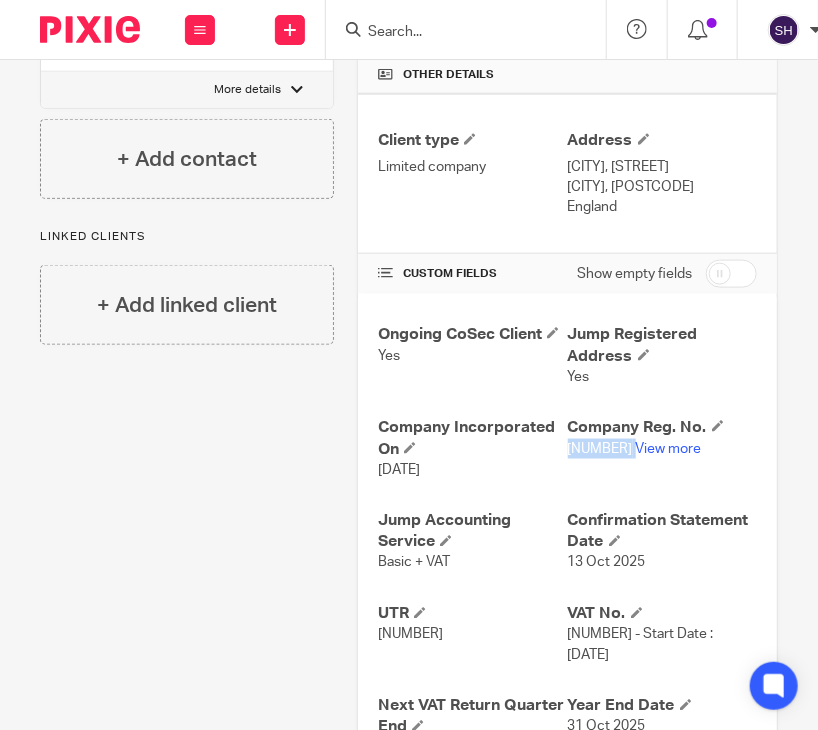 click on "[NUMBER]" at bounding box center (600, 449) 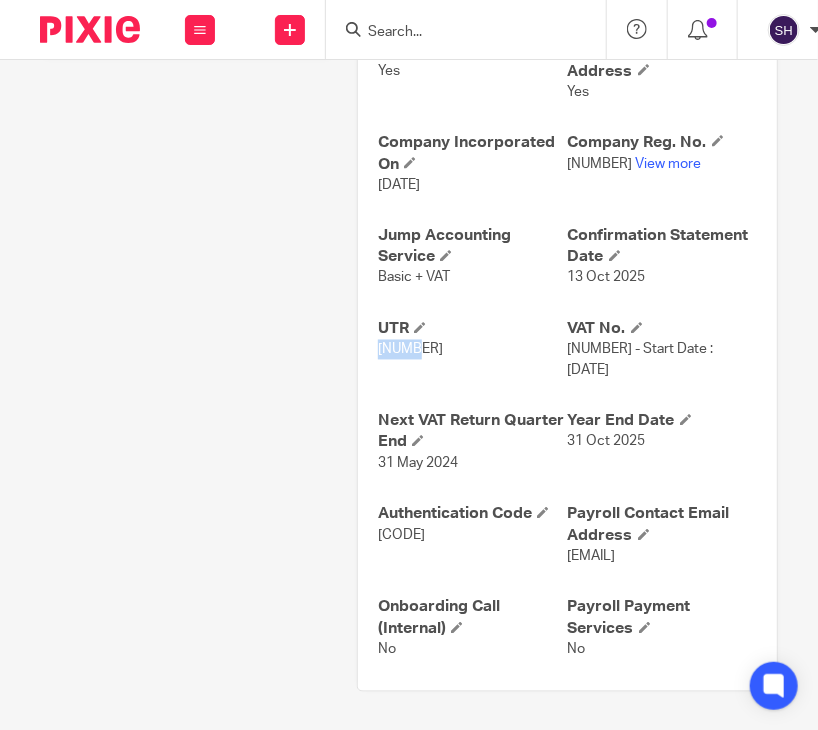 drag, startPoint x: 412, startPoint y: 351, endPoint x: 369, endPoint y: 353, distance: 43.046486 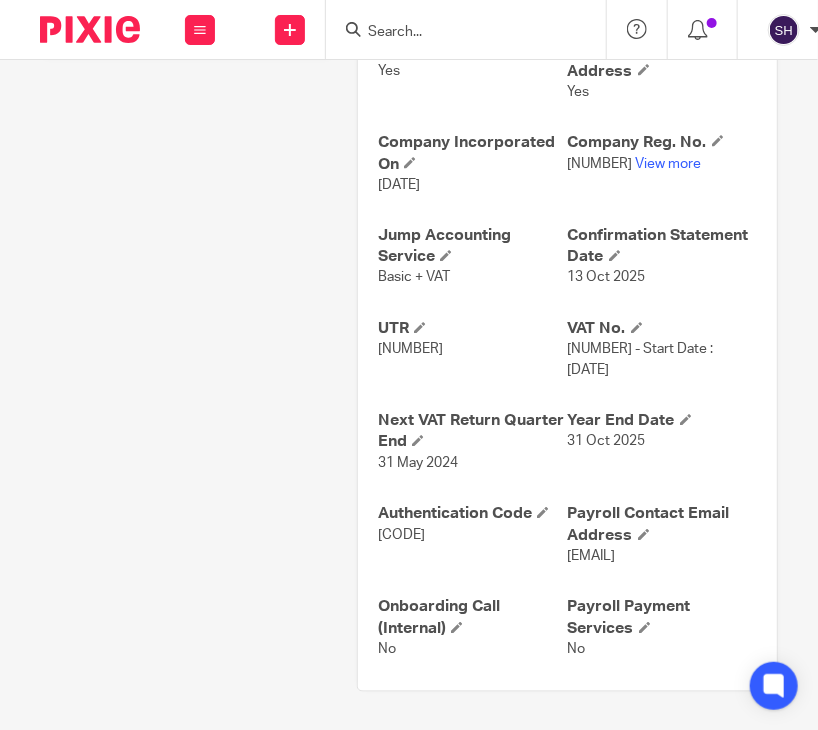 click at bounding box center [456, 33] 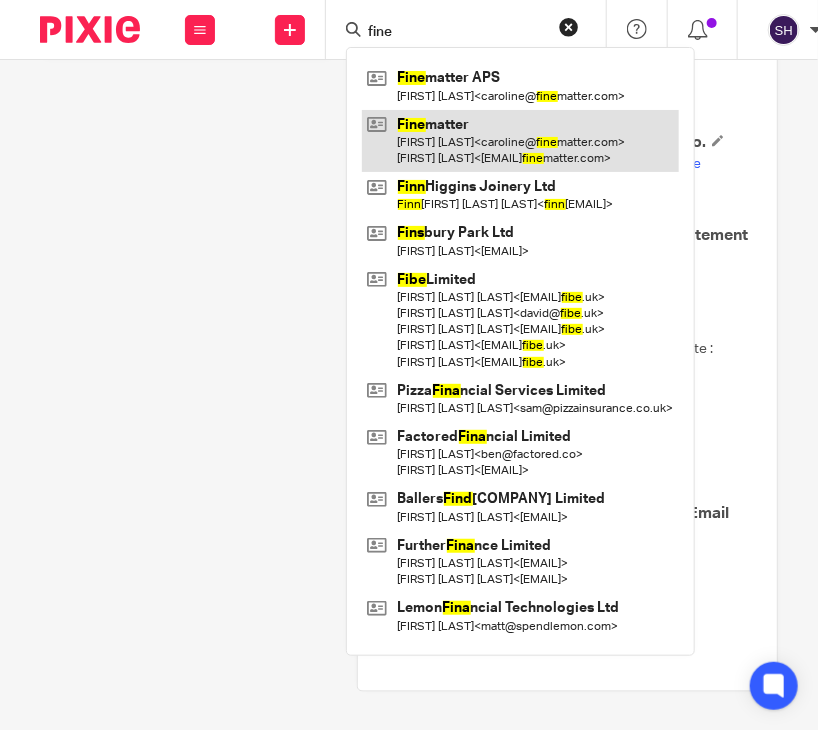 type on "fine" 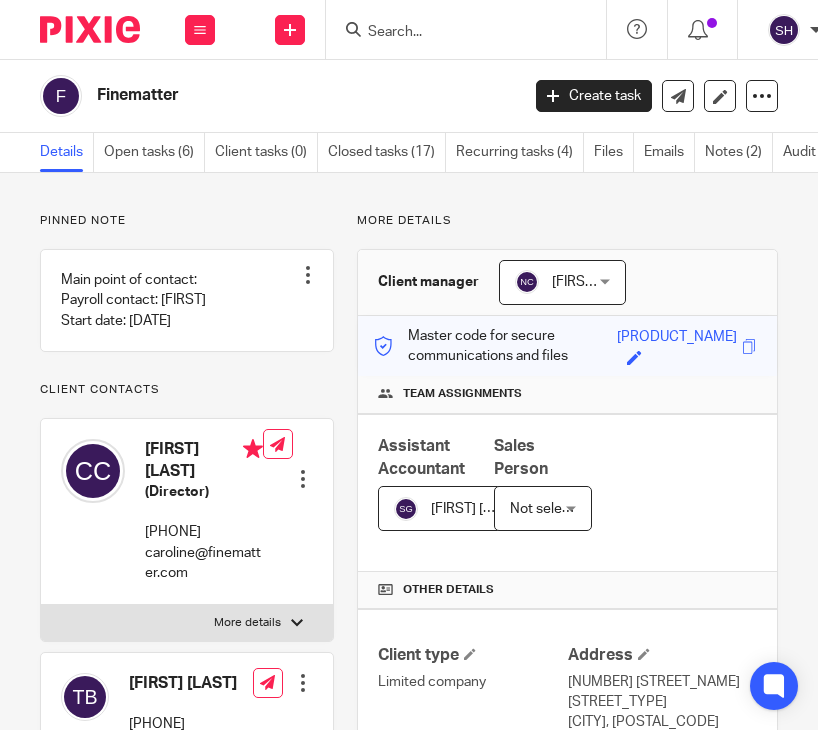 scroll, scrollTop: 0, scrollLeft: 0, axis: both 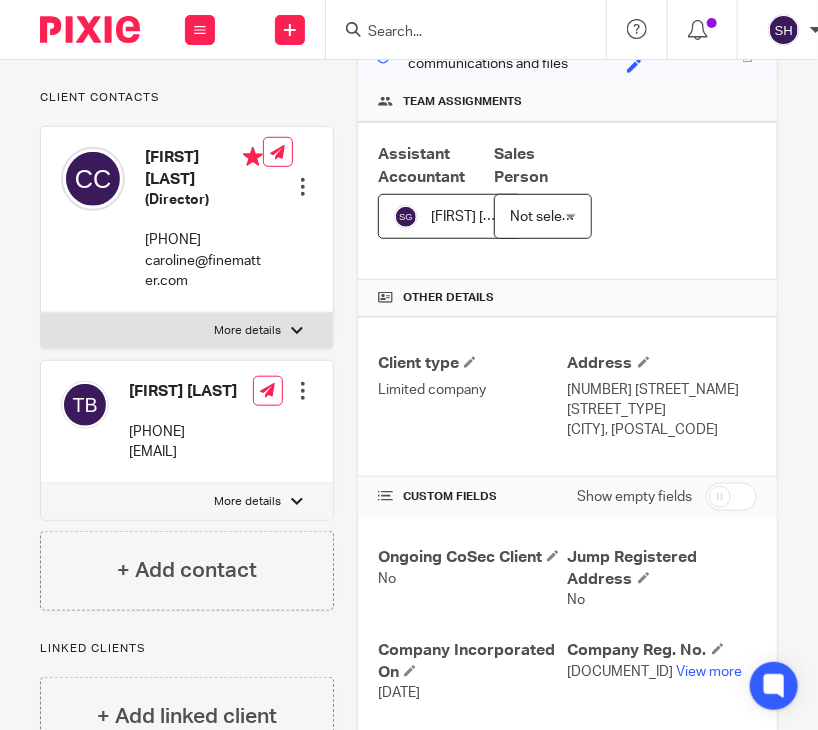 click on "London, E2 7PR" at bounding box center (662, 430) 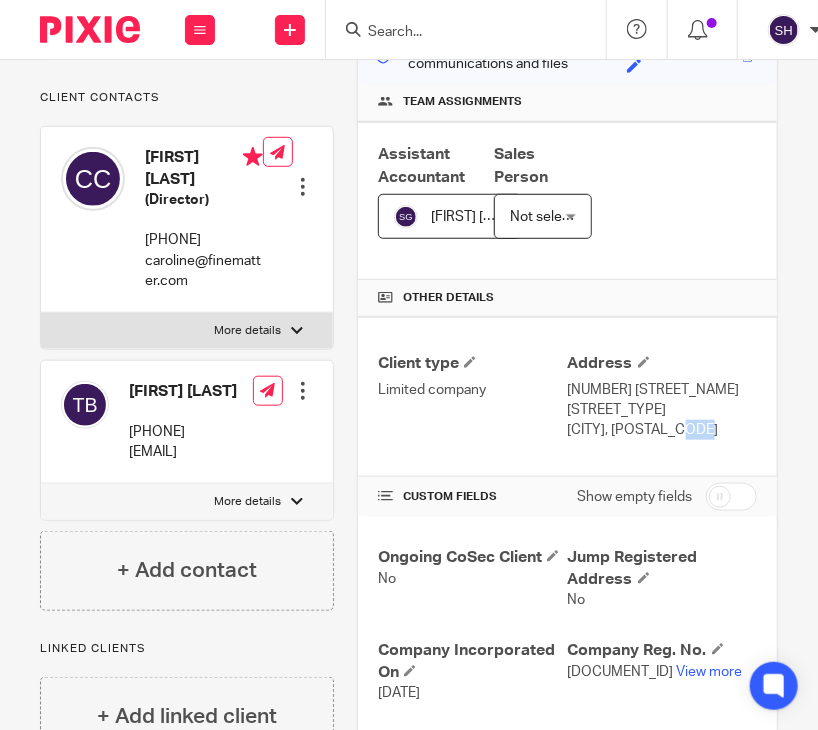 click on "London, E2 7PR" at bounding box center [662, 430] 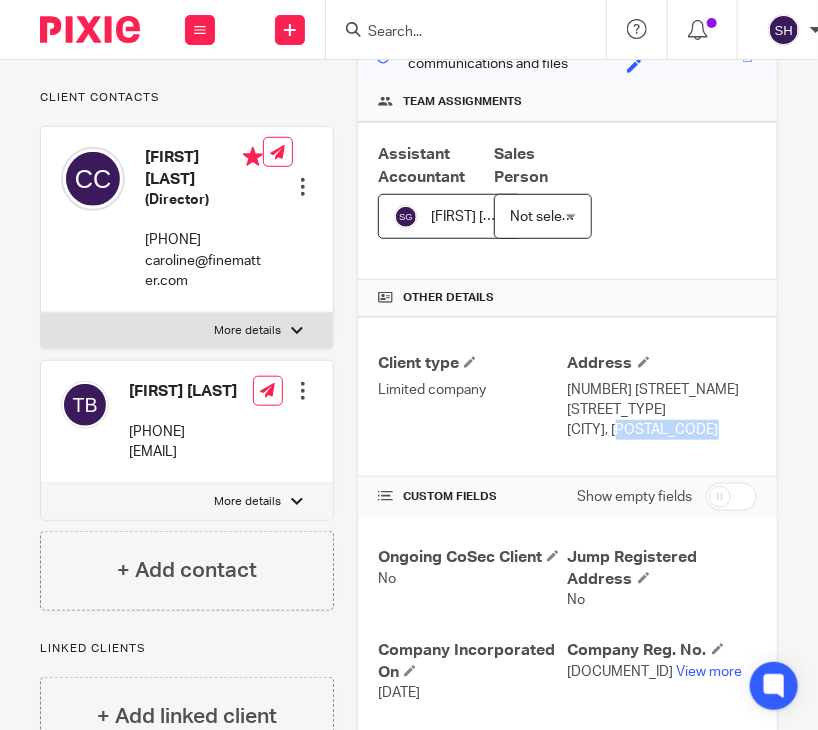 click on "London, E2 7PR" at bounding box center (662, 430) 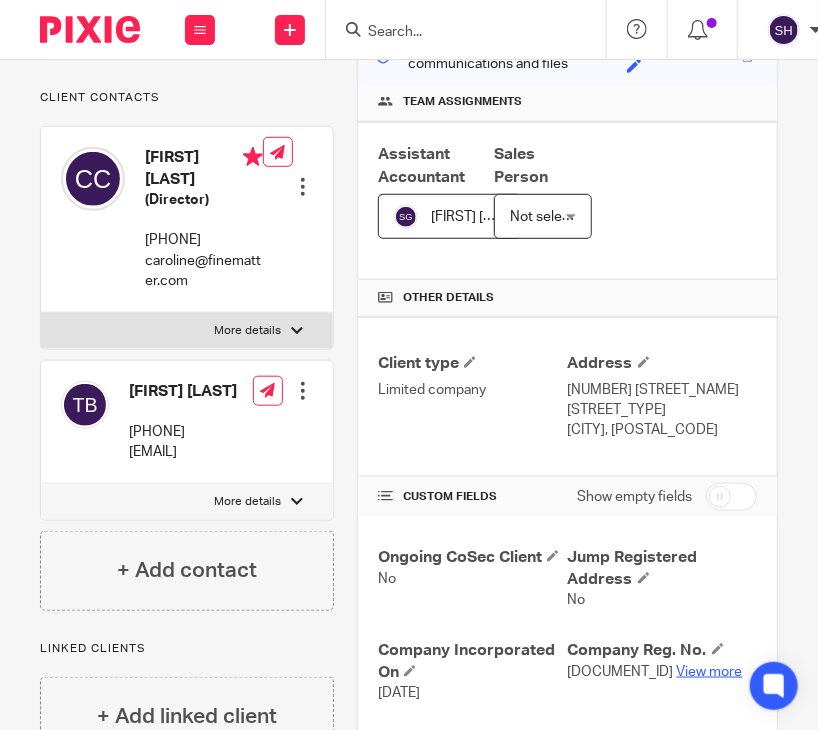click on "View more" at bounding box center [710, 672] 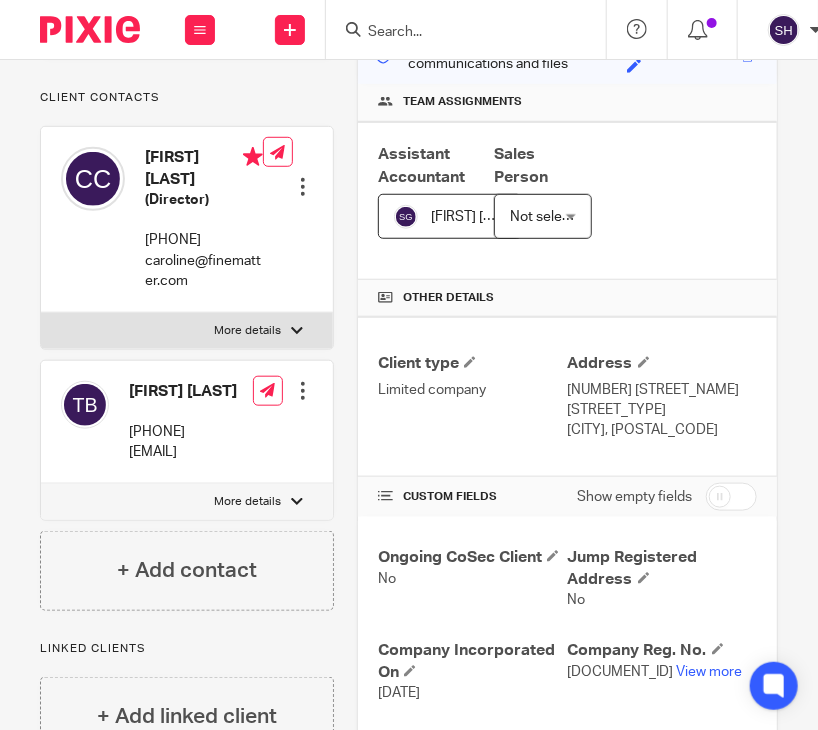 drag, startPoint x: 615, startPoint y: 405, endPoint x: 659, endPoint y: 406, distance: 44.011364 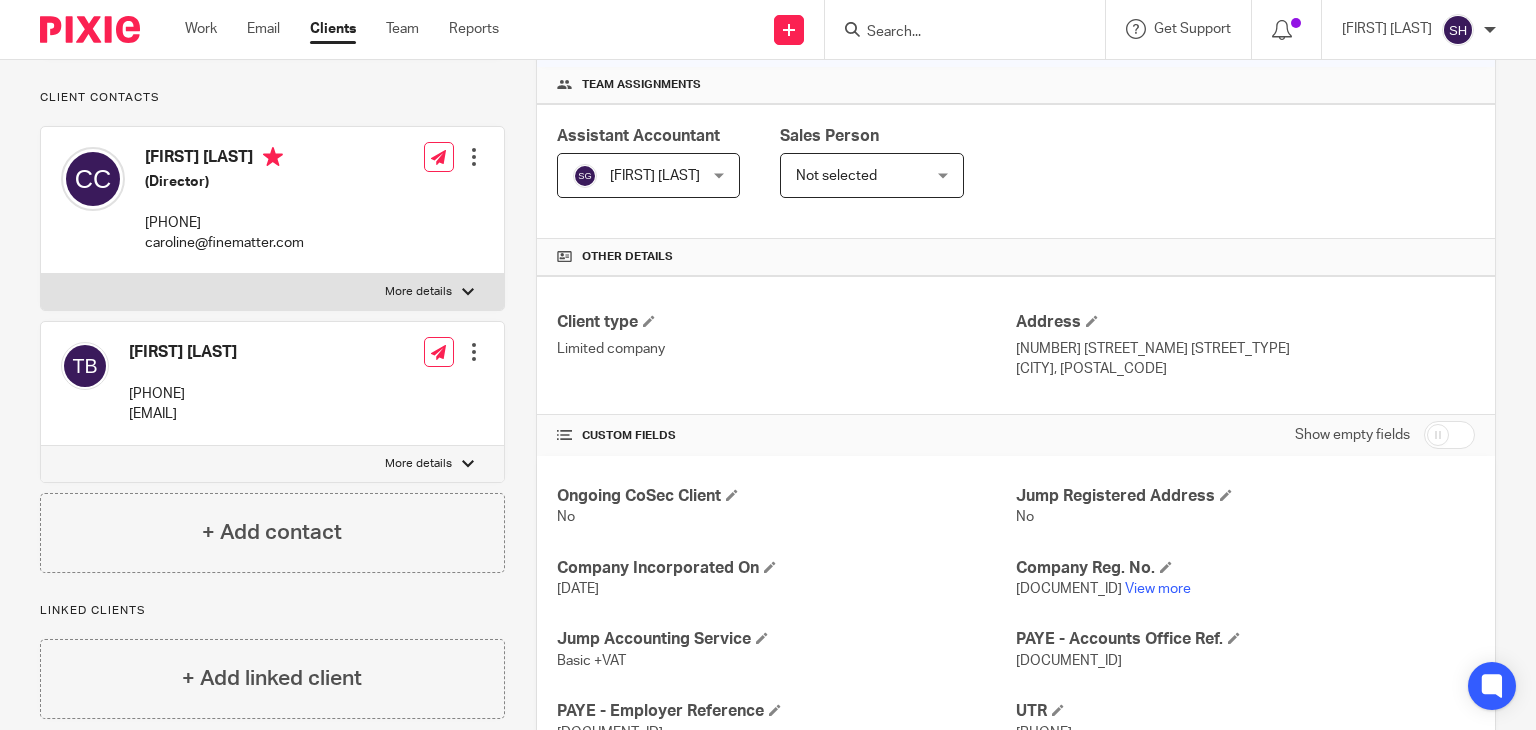 scroll, scrollTop: 0, scrollLeft: 0, axis: both 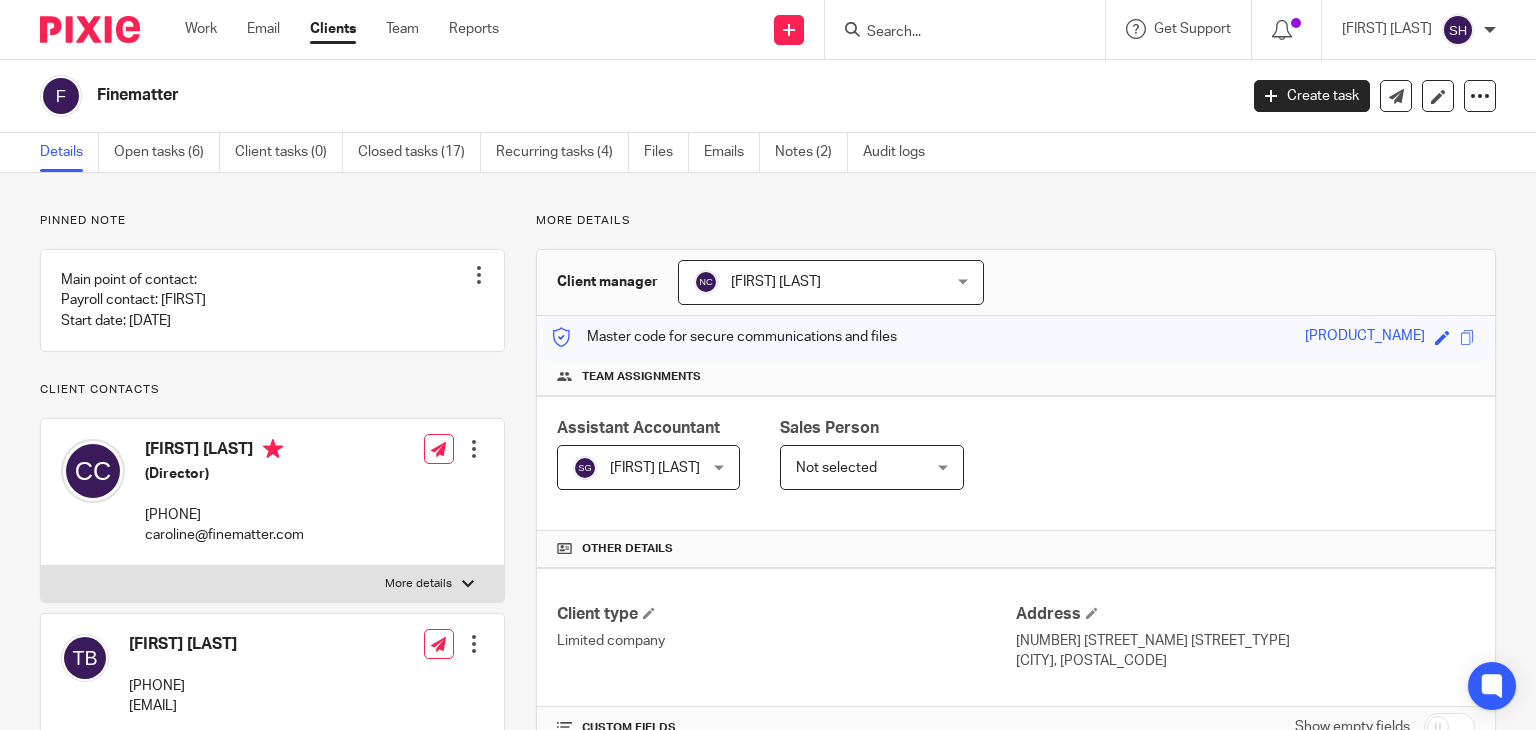 click at bounding box center (955, 33) 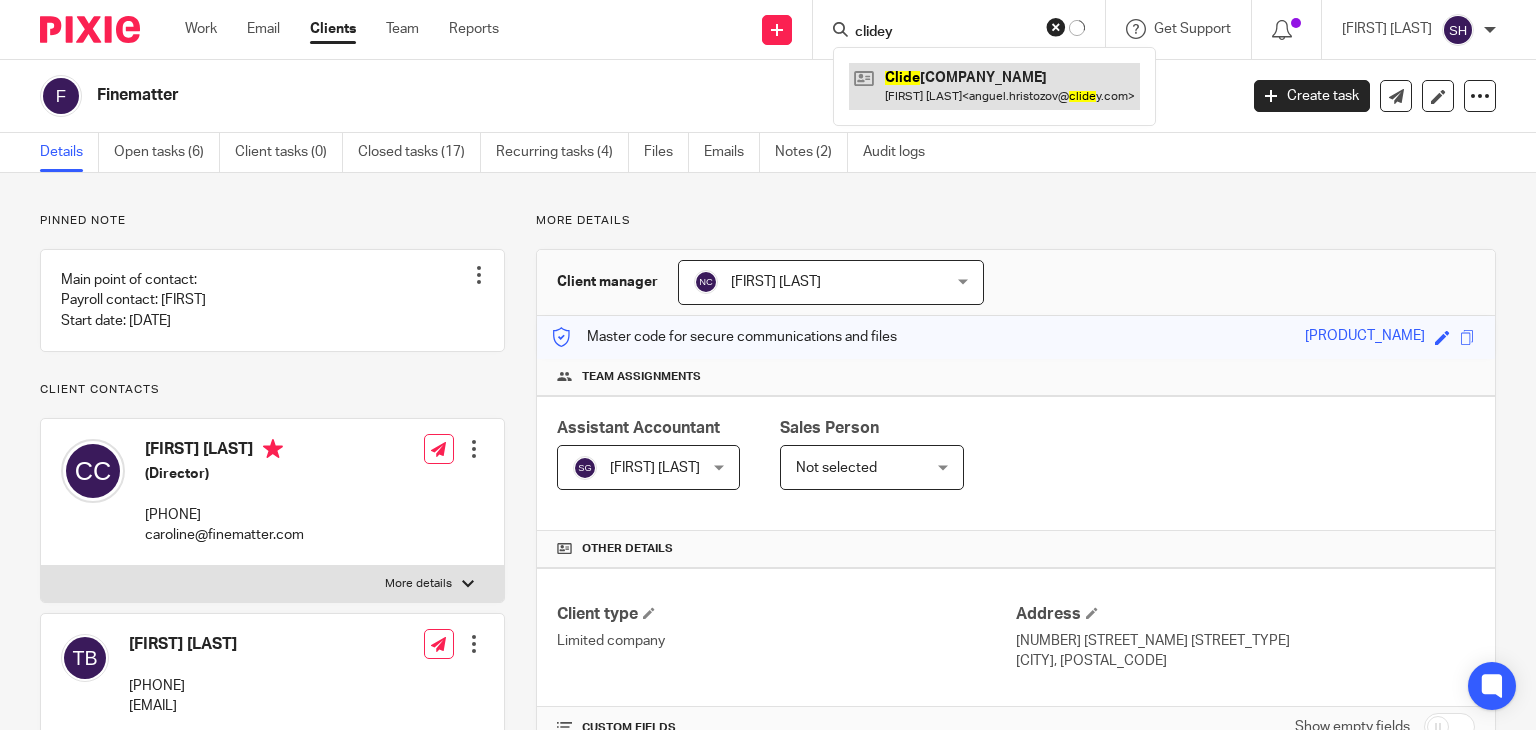 type on "clidey" 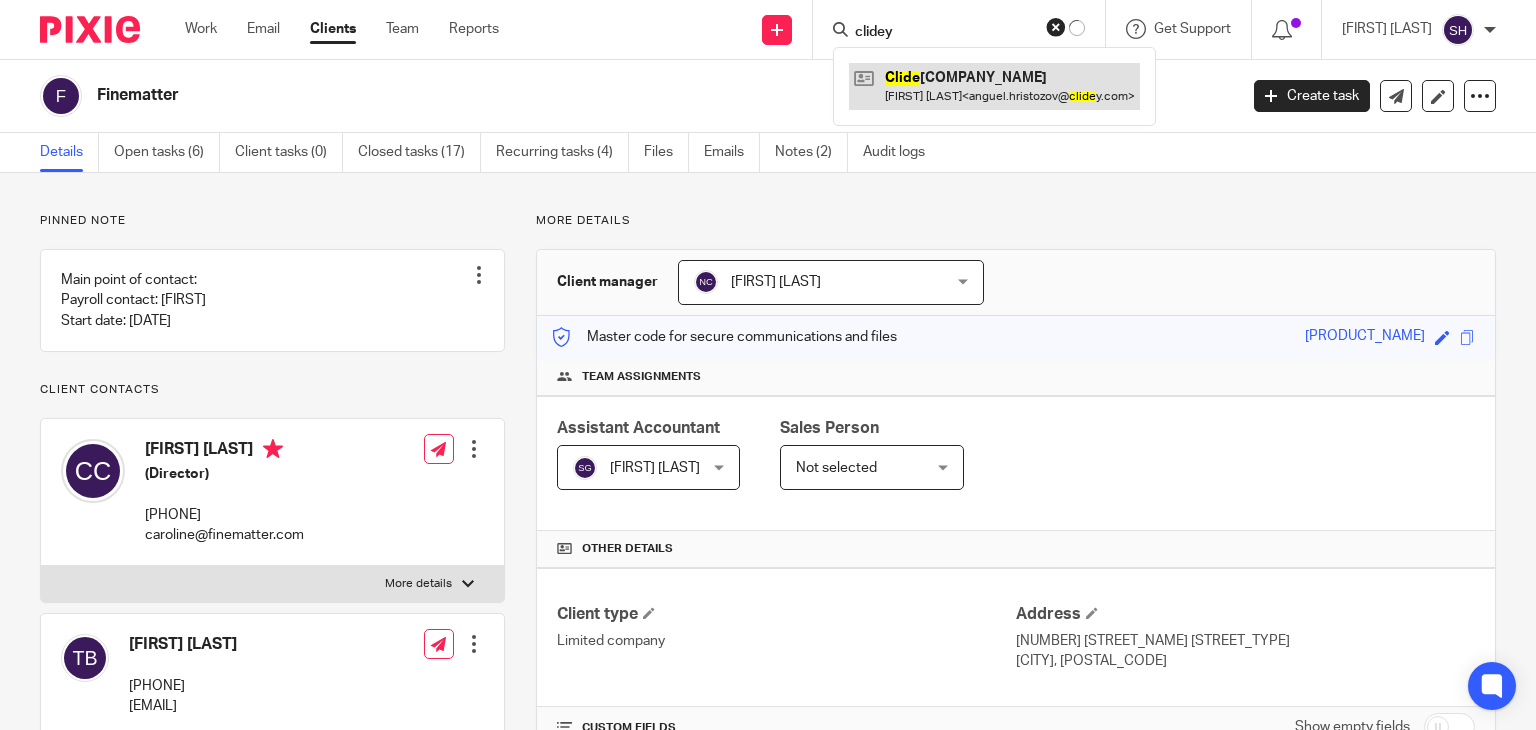click at bounding box center (994, 86) 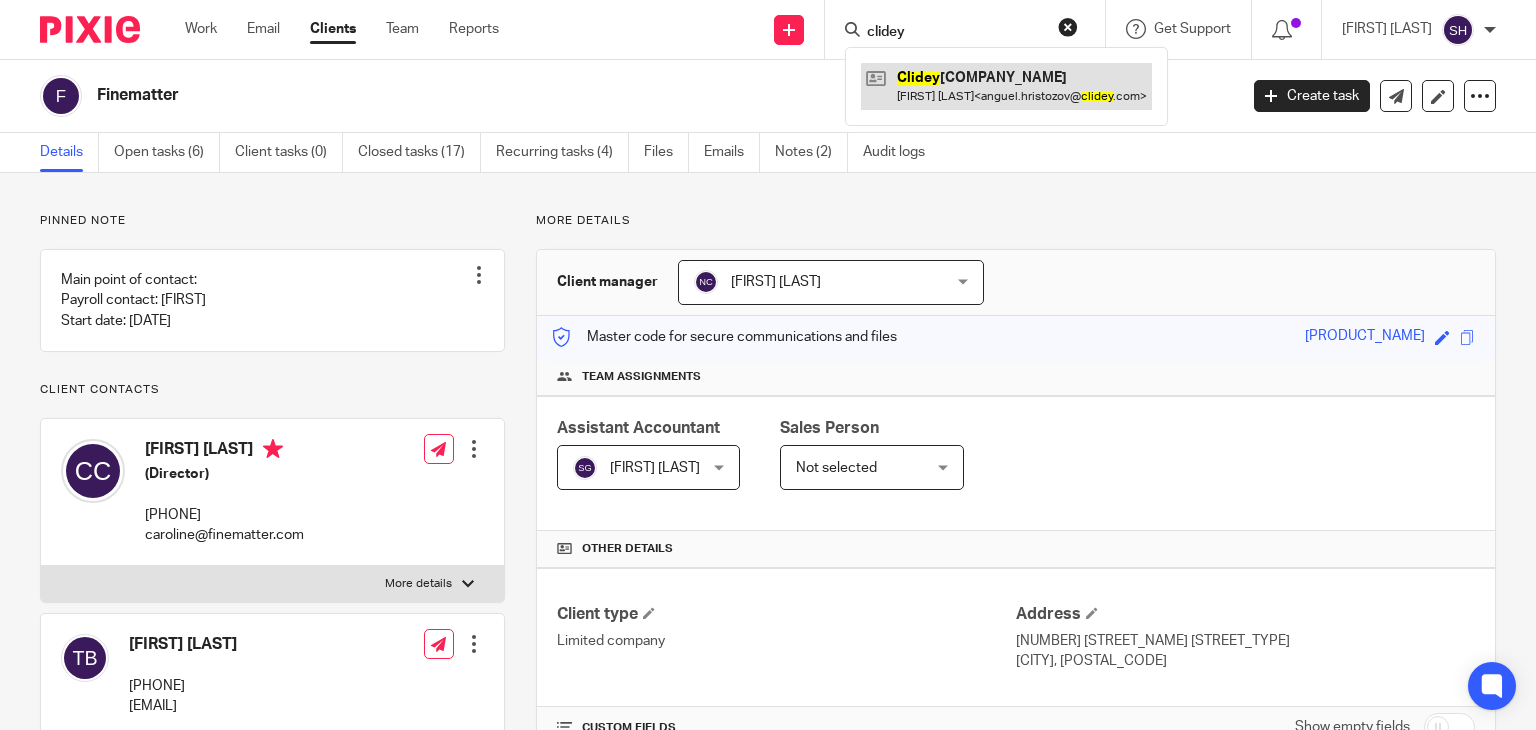 click at bounding box center [1006, 86] 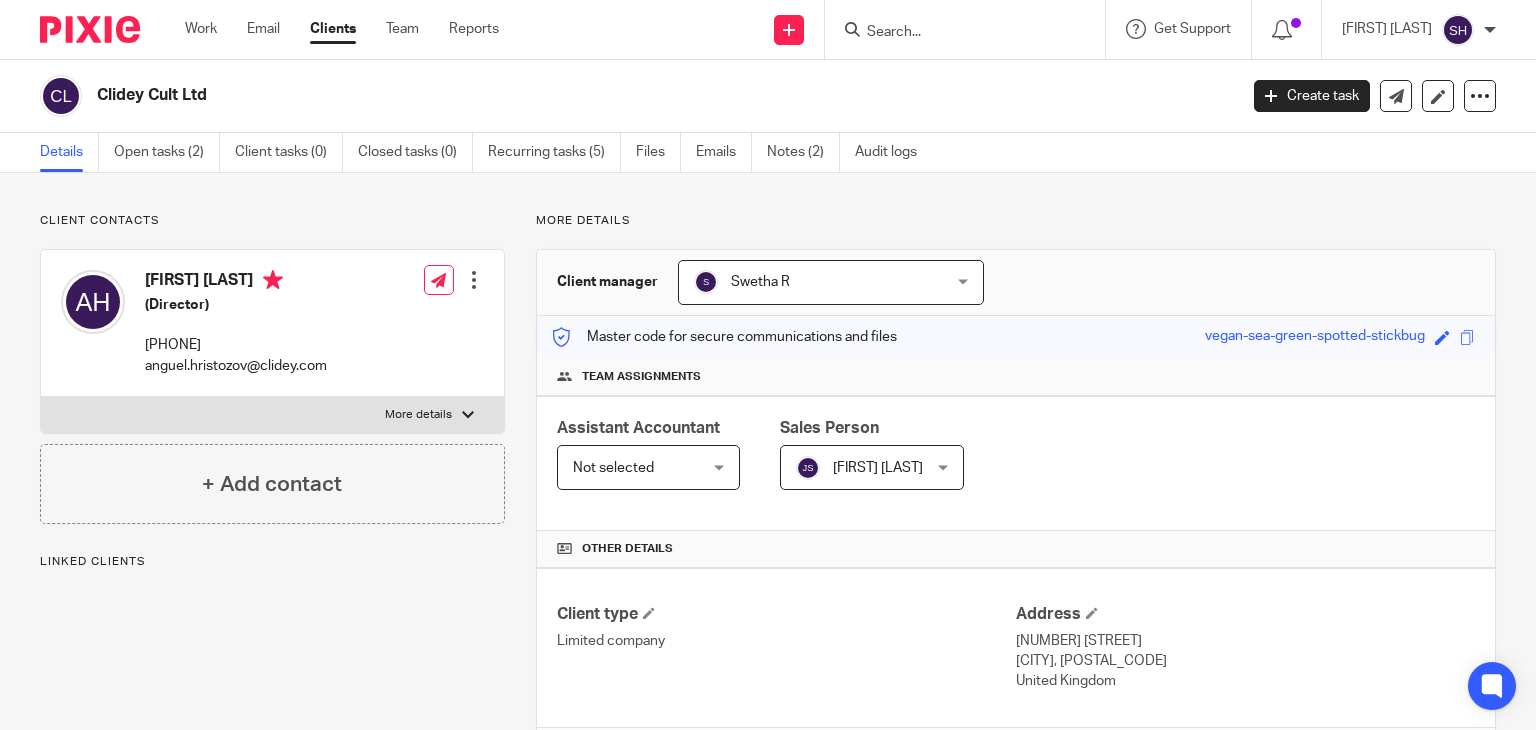 scroll, scrollTop: 0, scrollLeft: 0, axis: both 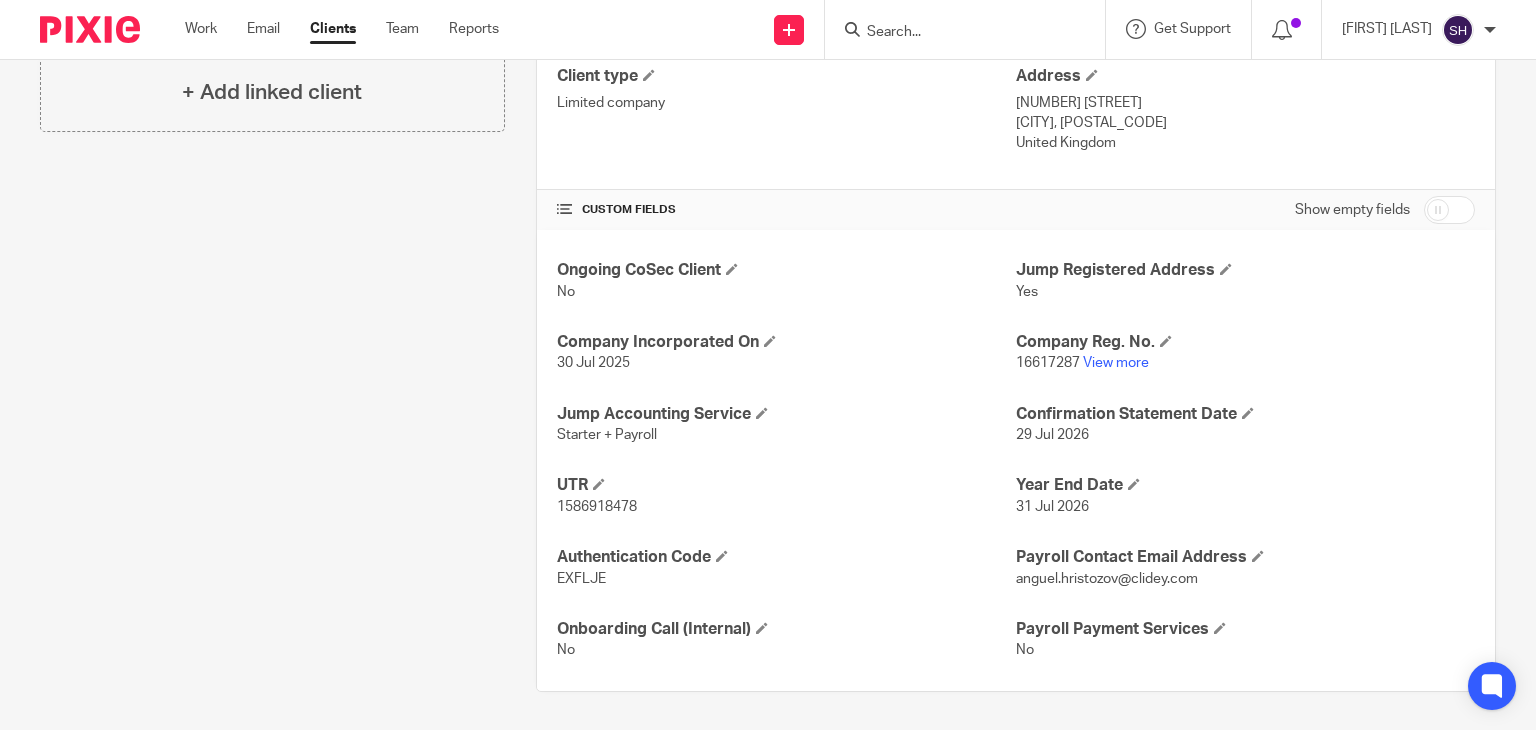click on "1586918478" at bounding box center [597, 507] 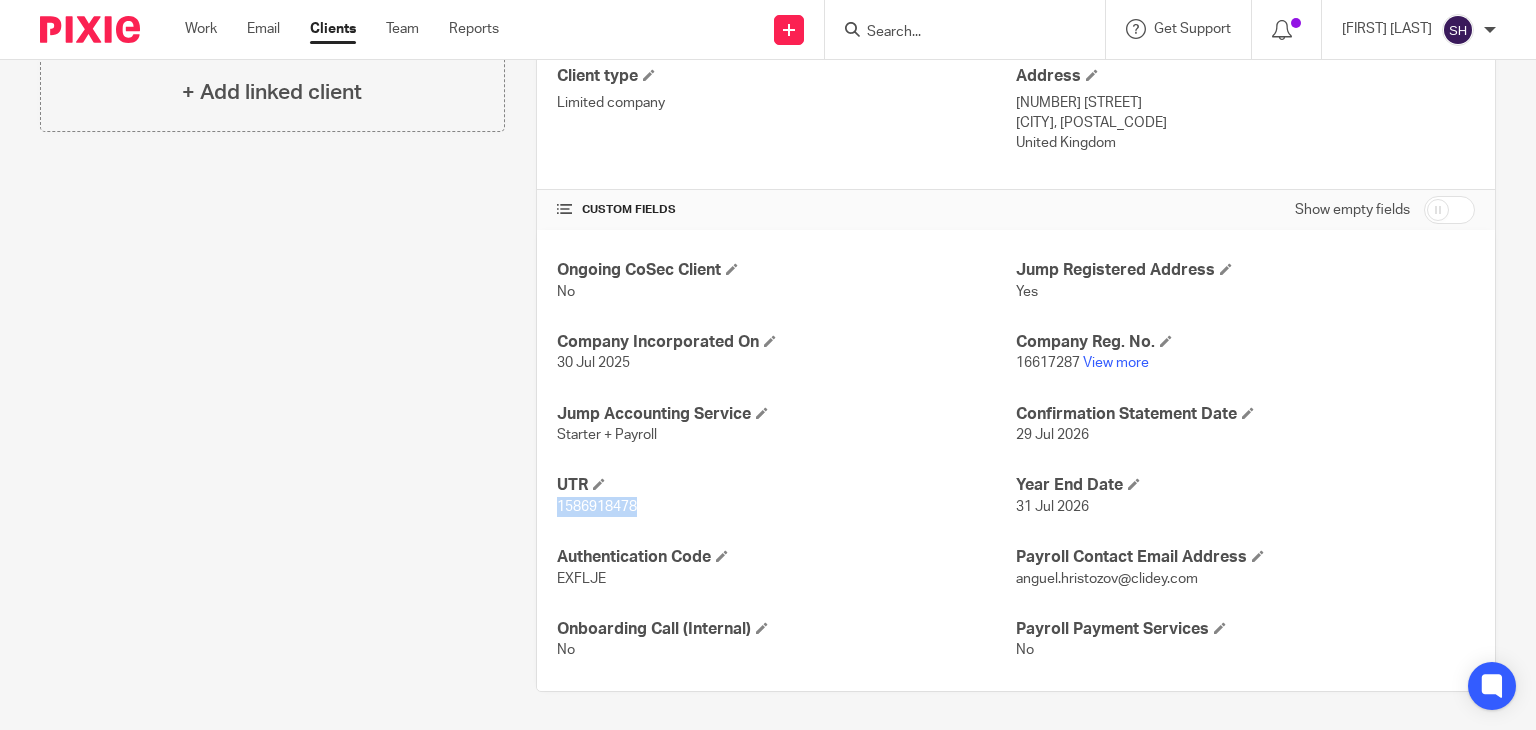 click on "1586918478" at bounding box center (597, 507) 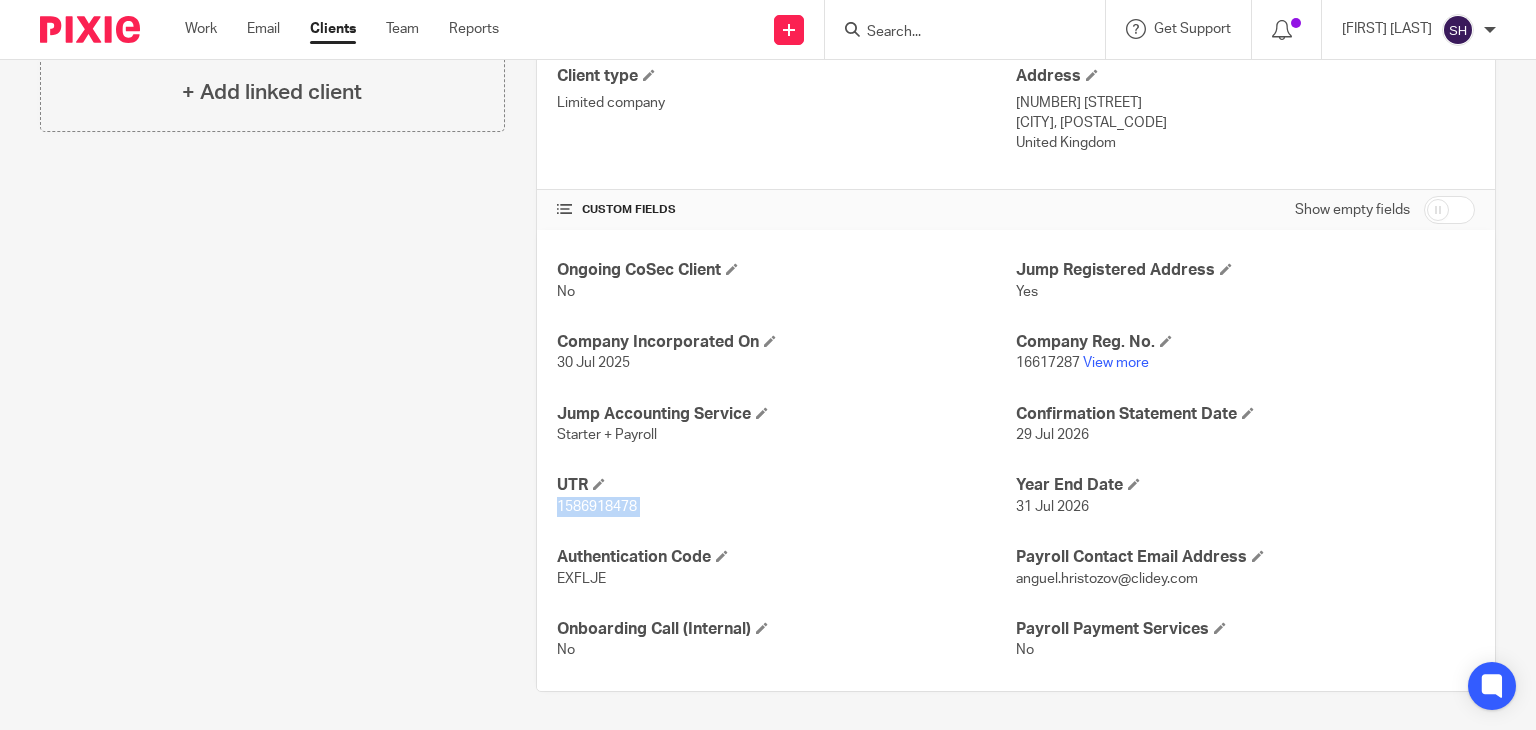 click on "1586918478" at bounding box center (597, 507) 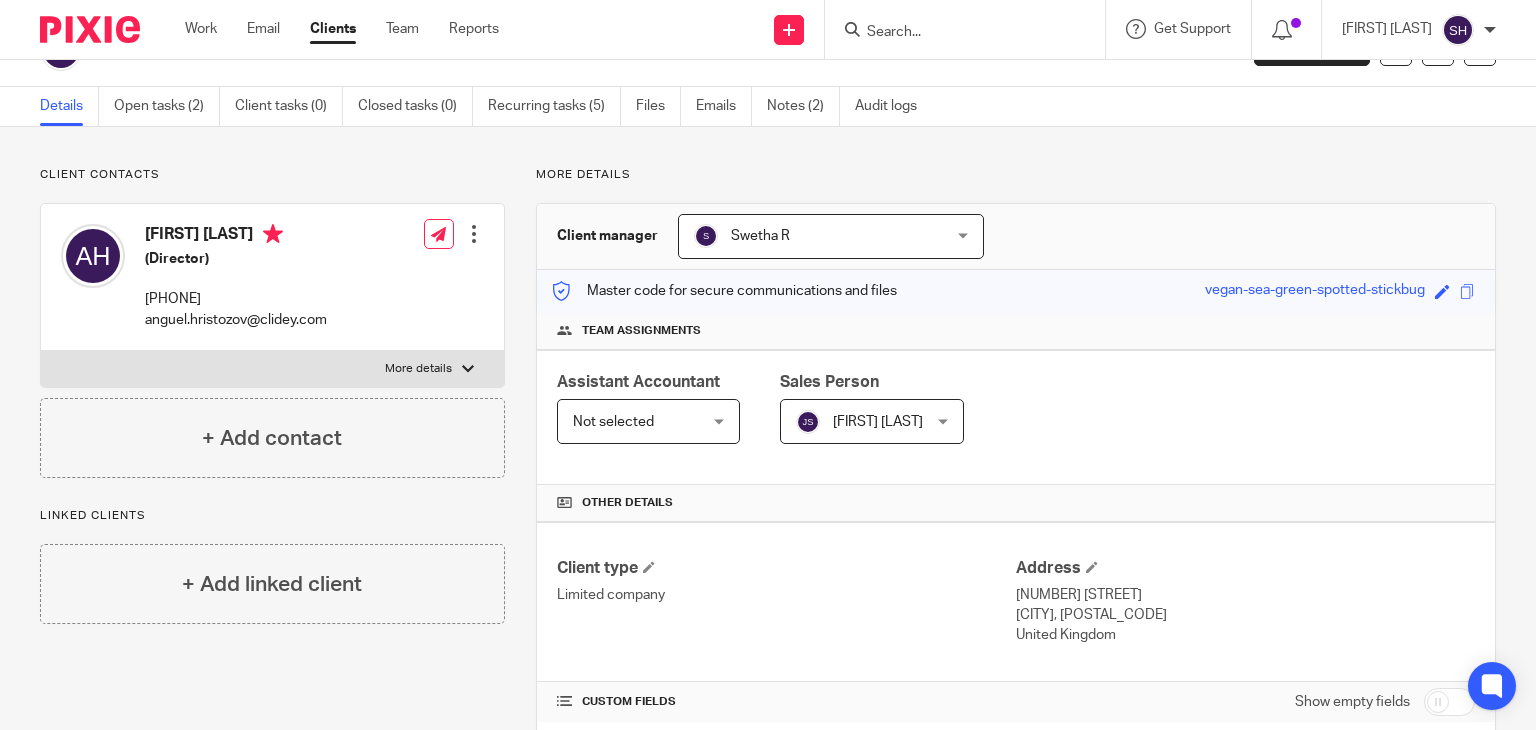 scroll, scrollTop: 0, scrollLeft: 0, axis: both 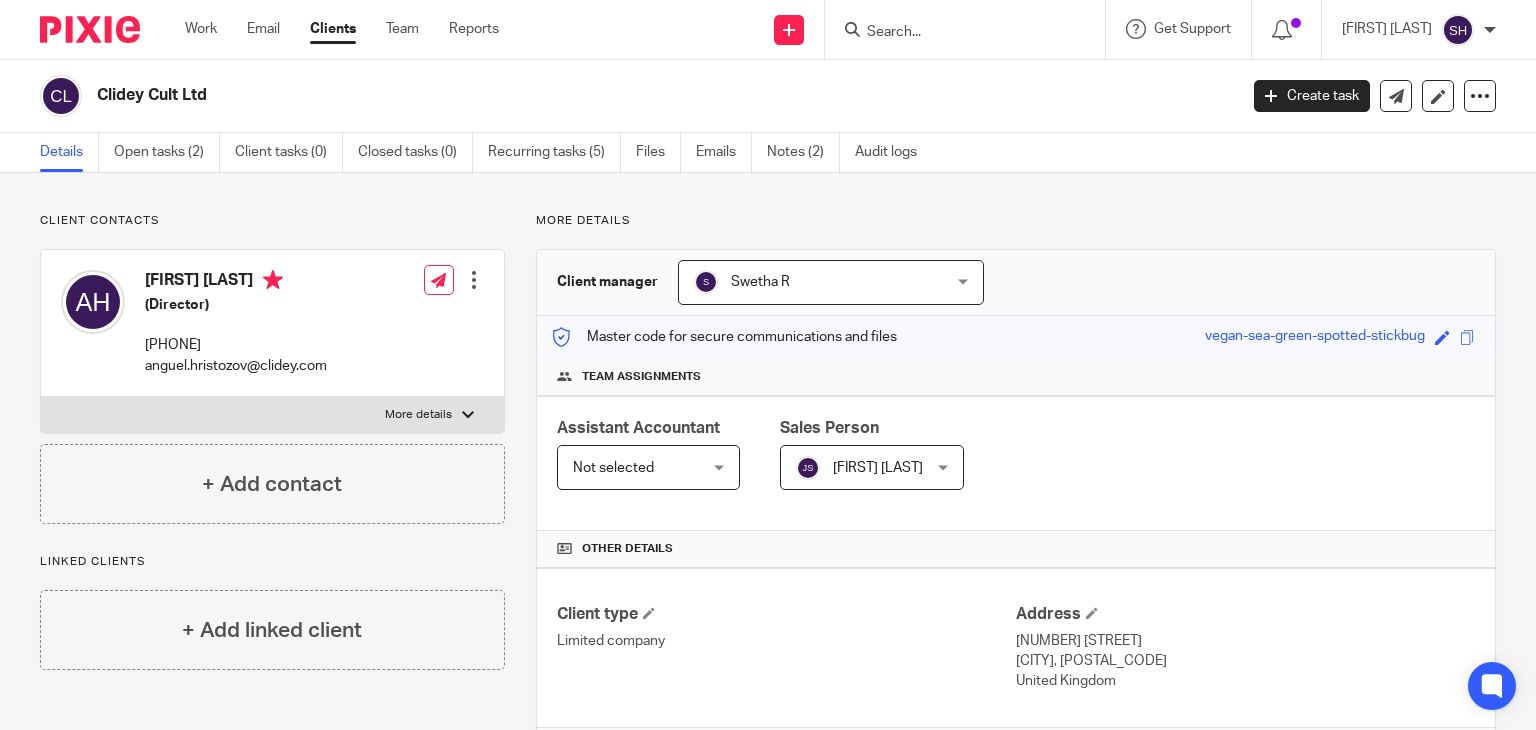 click on "Clidey Cult Ltd" at bounding box center [548, 95] 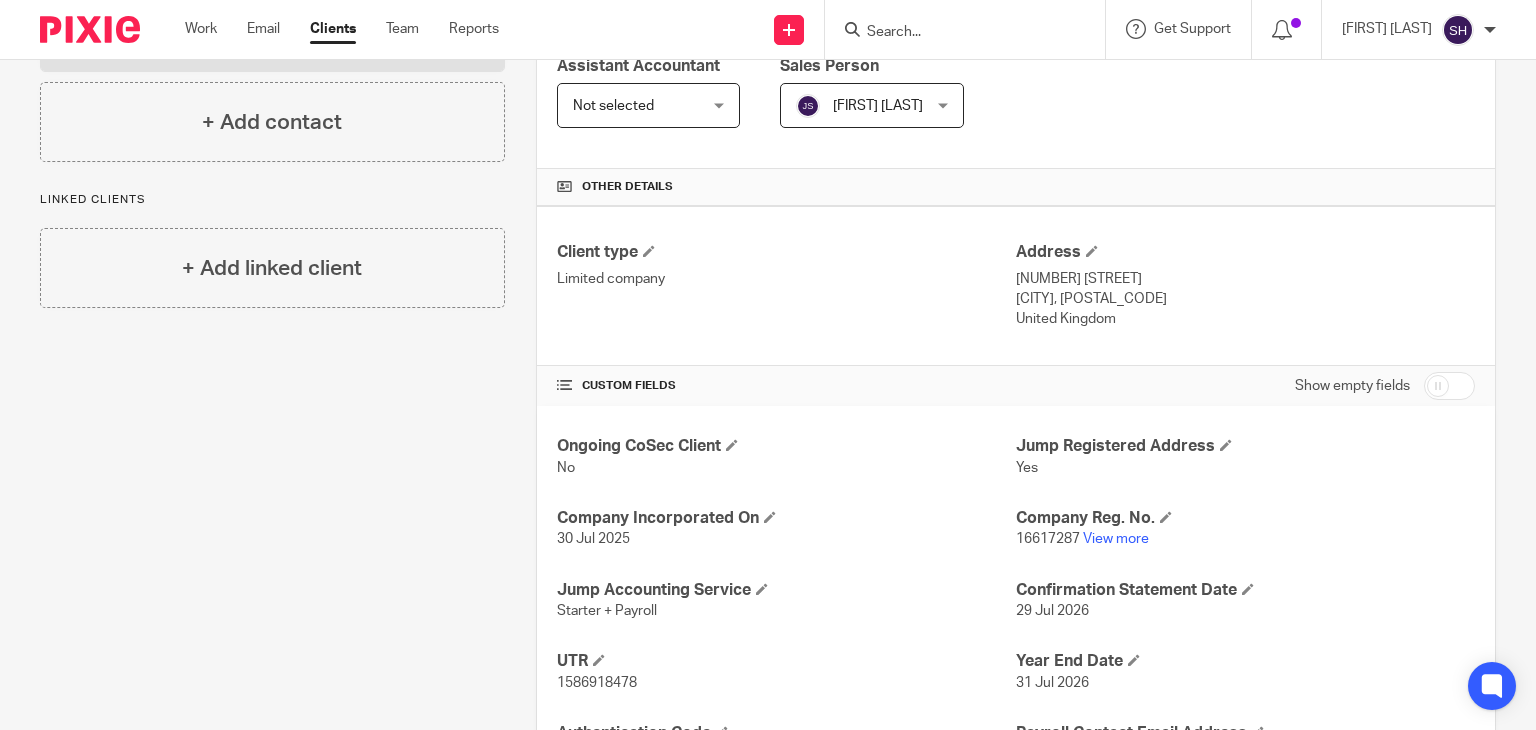scroll, scrollTop: 364, scrollLeft: 0, axis: vertical 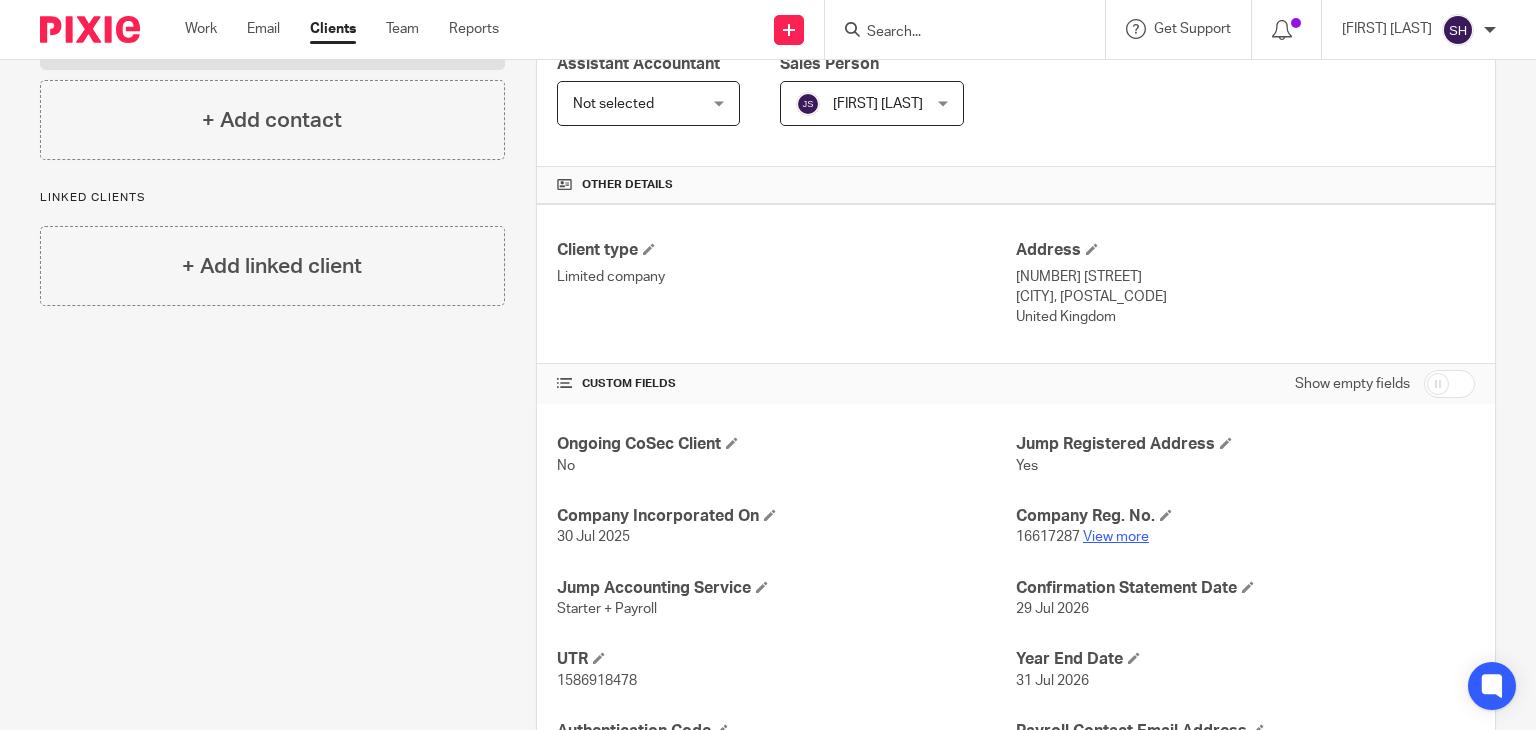 click on "View more" at bounding box center (1116, 537) 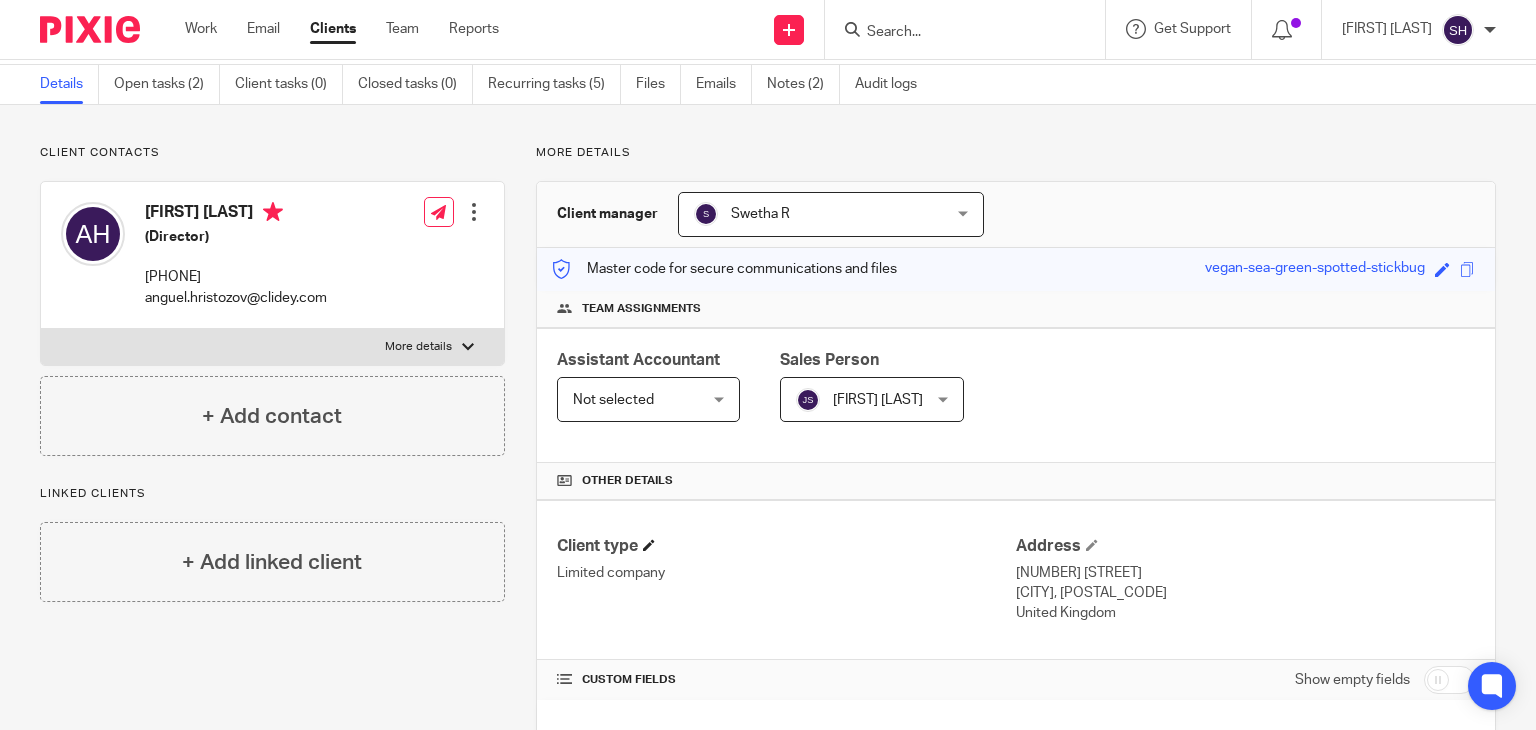 scroll, scrollTop: 70, scrollLeft: 0, axis: vertical 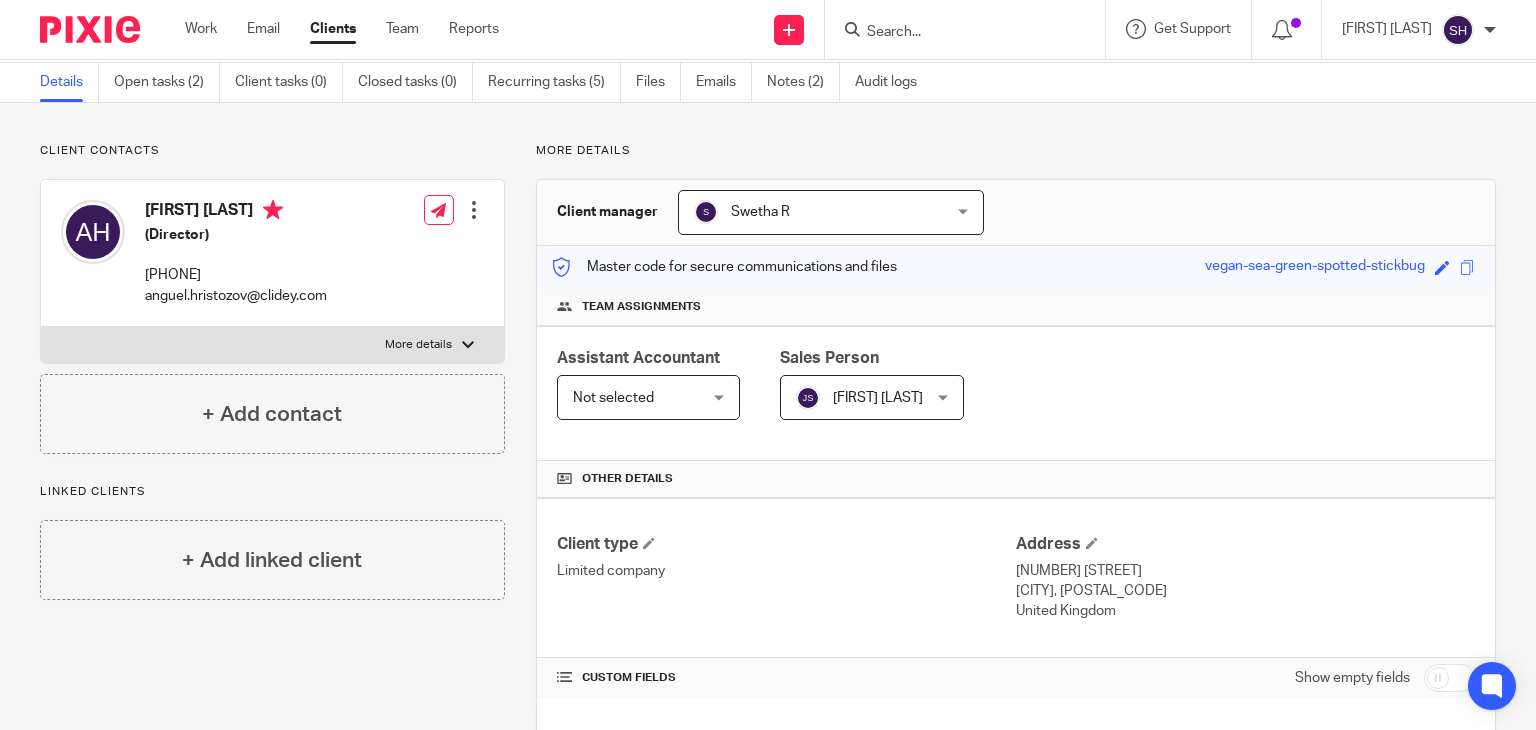click at bounding box center [955, 33] 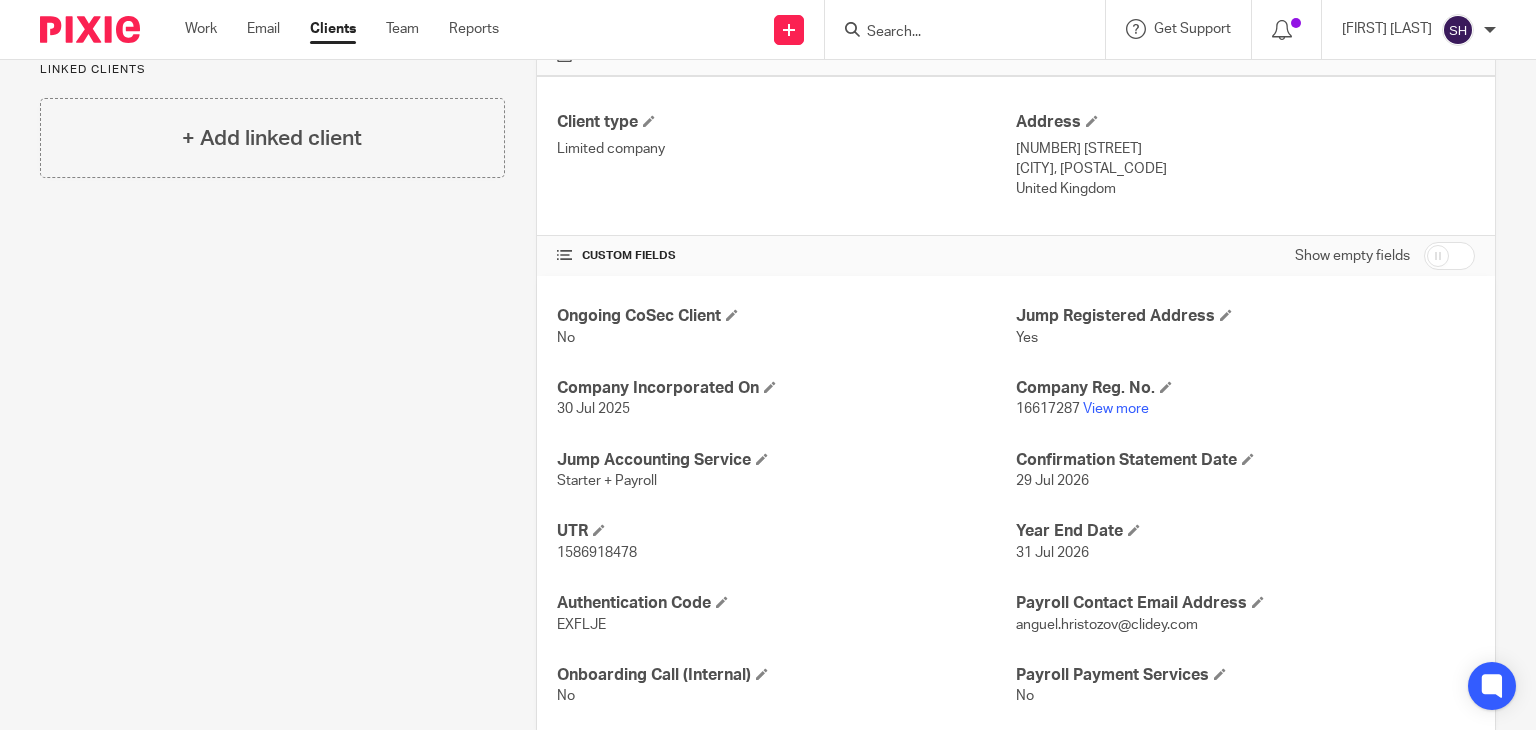 scroll, scrollTop: 500, scrollLeft: 0, axis: vertical 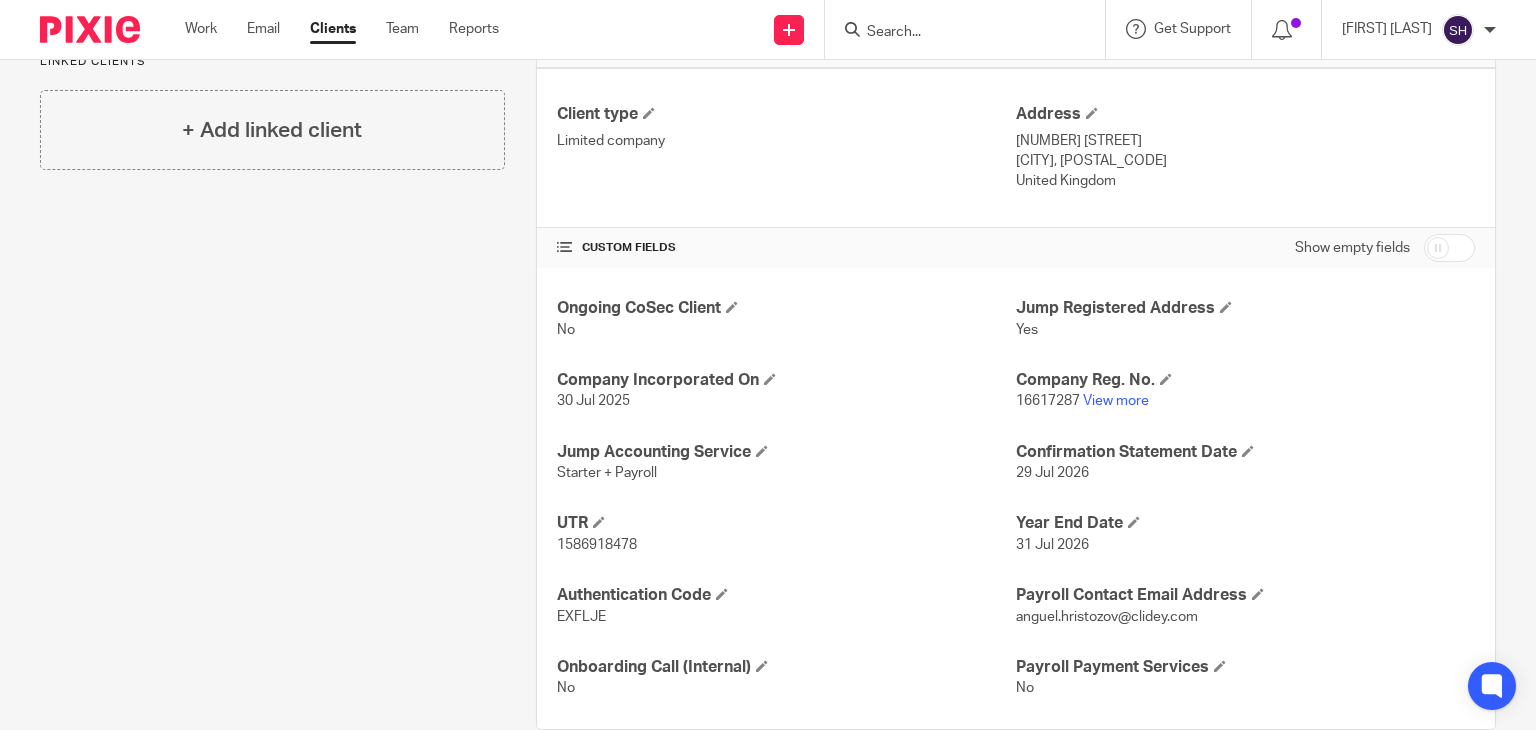 click on "16617287" at bounding box center [1048, 401] 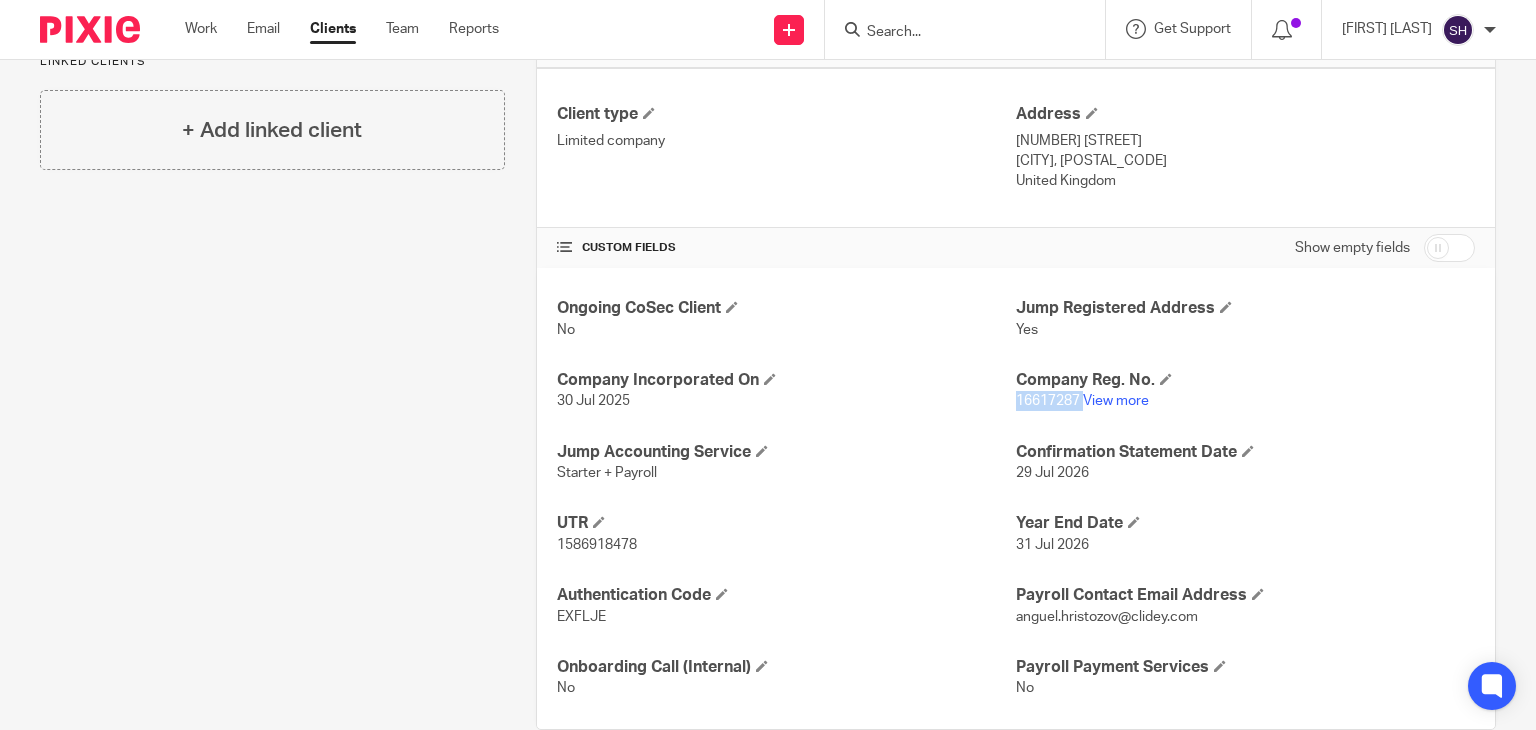 click on "16617287" at bounding box center (1048, 401) 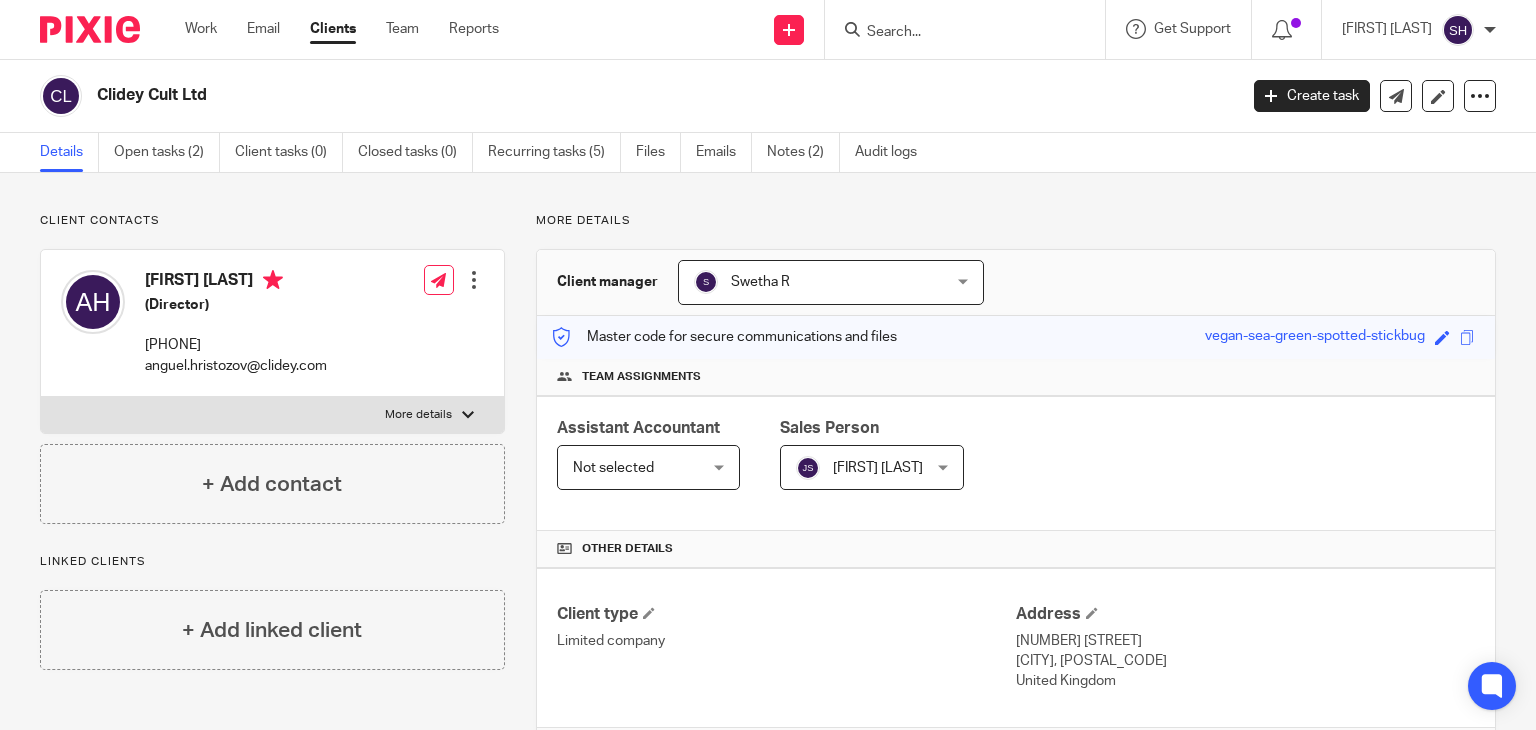 click at bounding box center [971, 29] 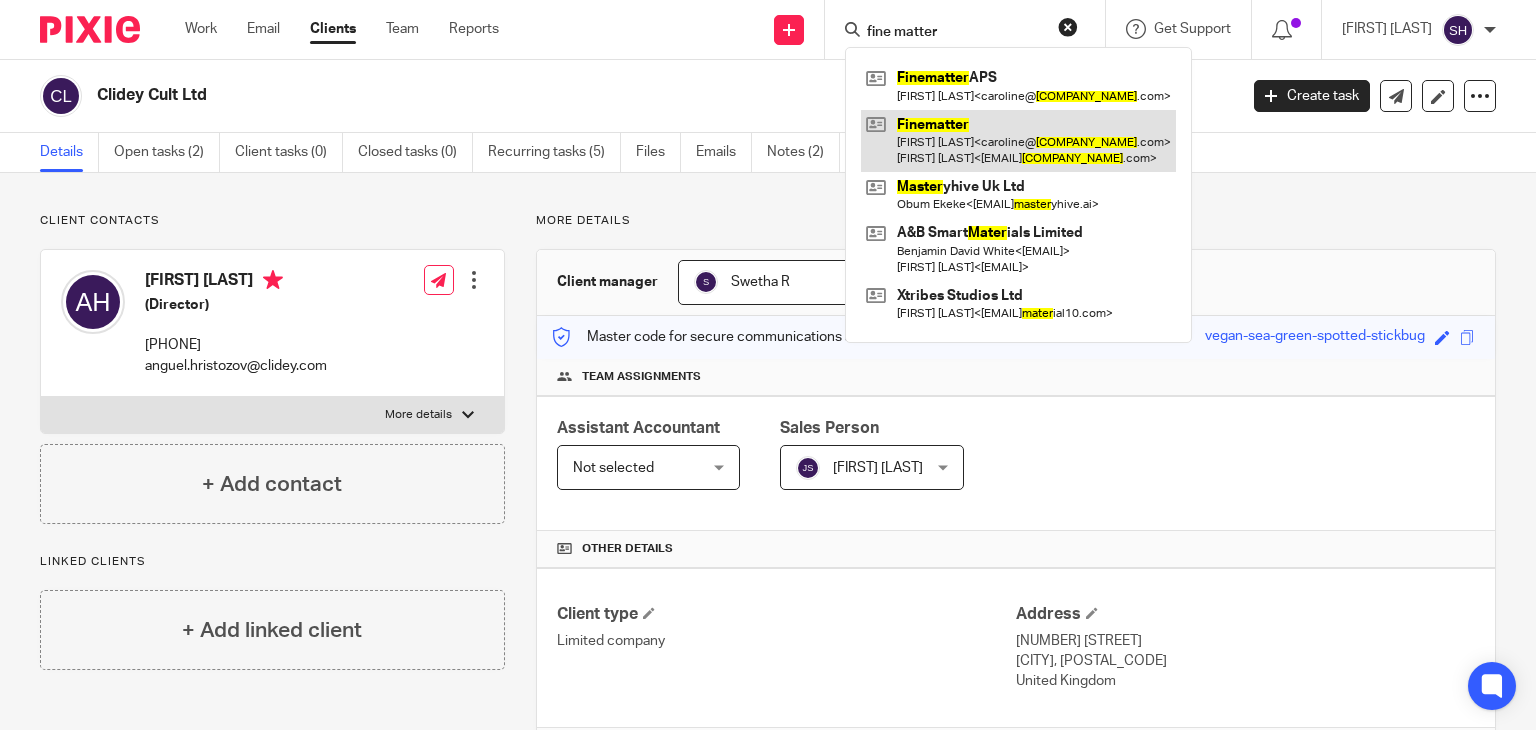 type on "fine matter" 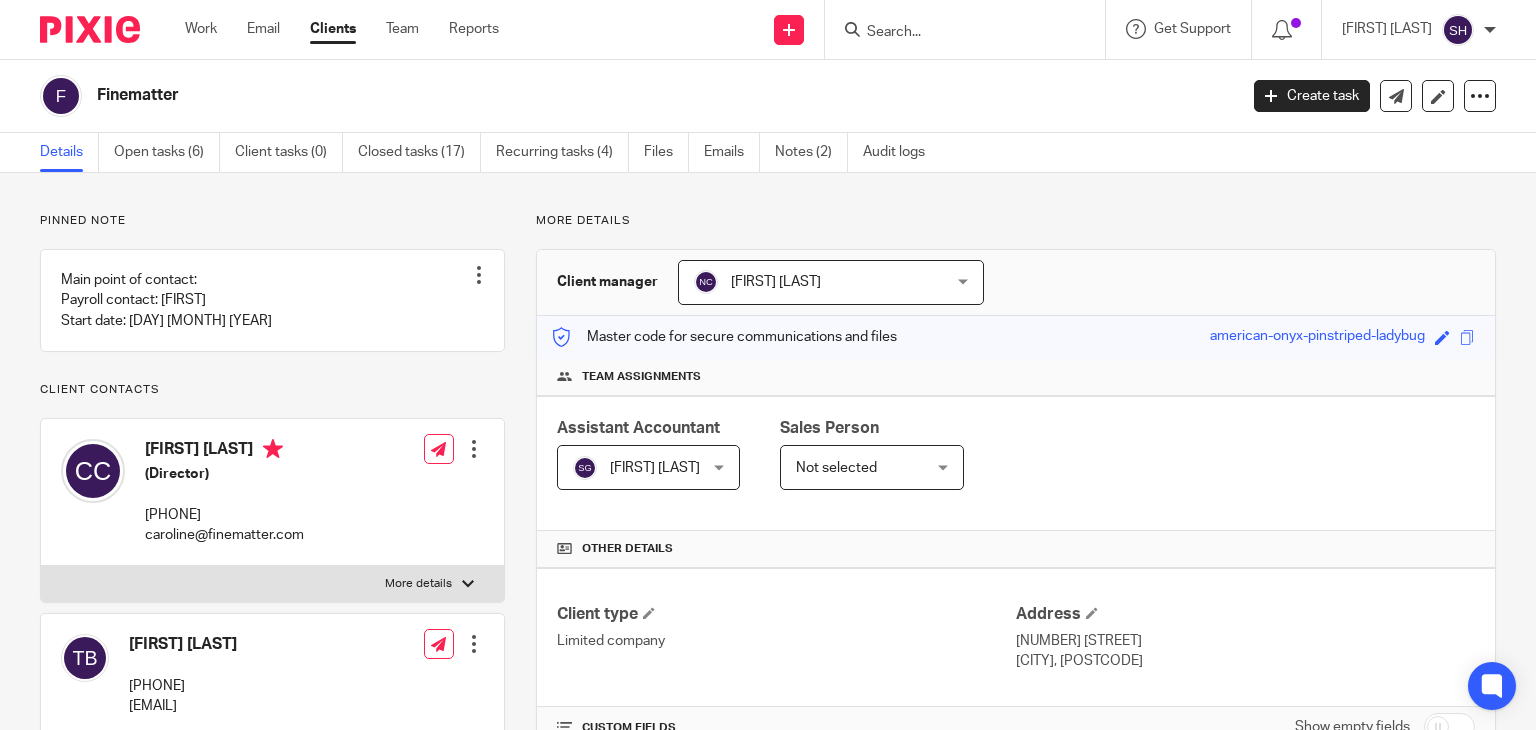 scroll, scrollTop: 0, scrollLeft: 0, axis: both 